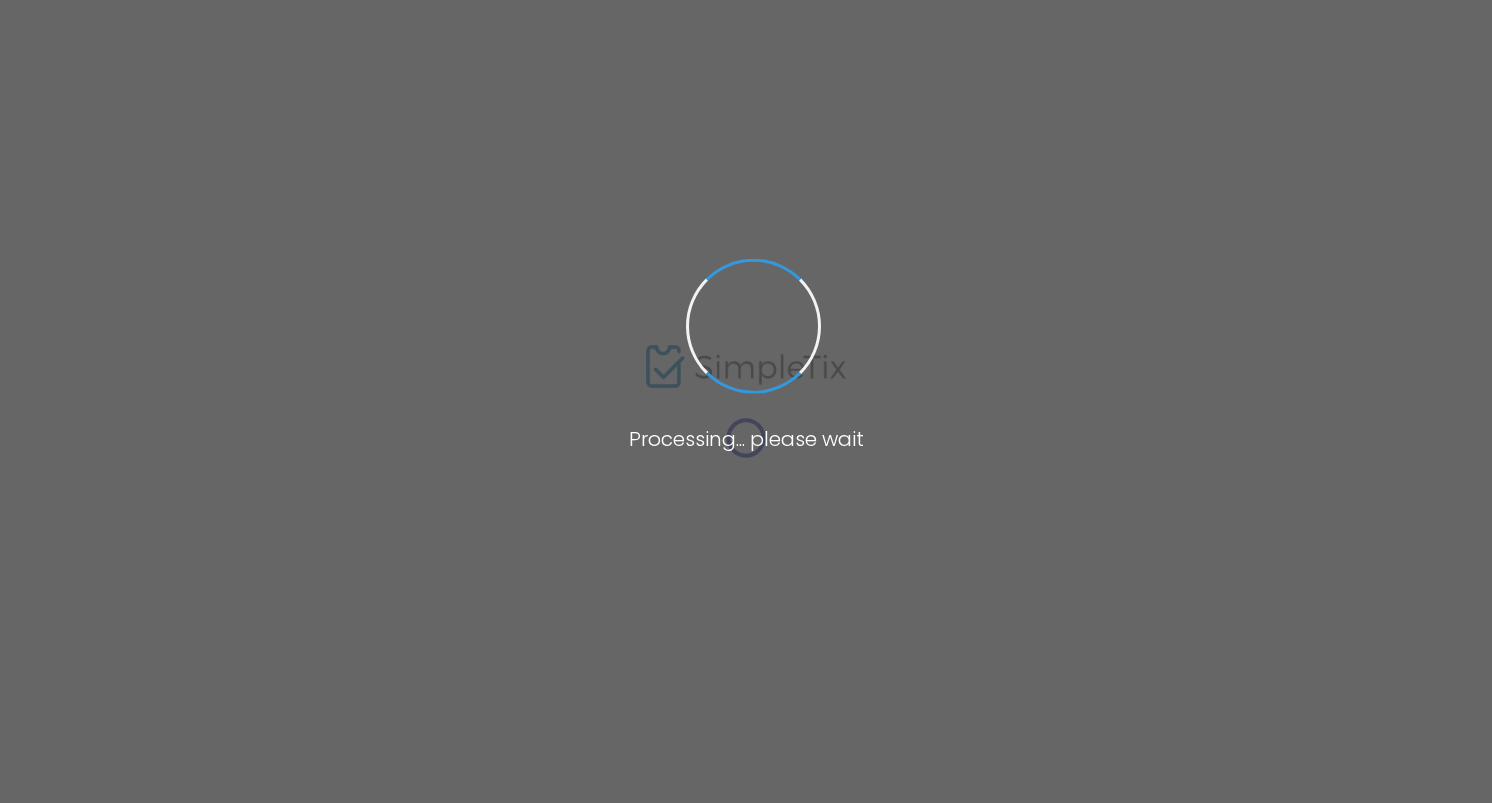 scroll, scrollTop: 0, scrollLeft: 0, axis: both 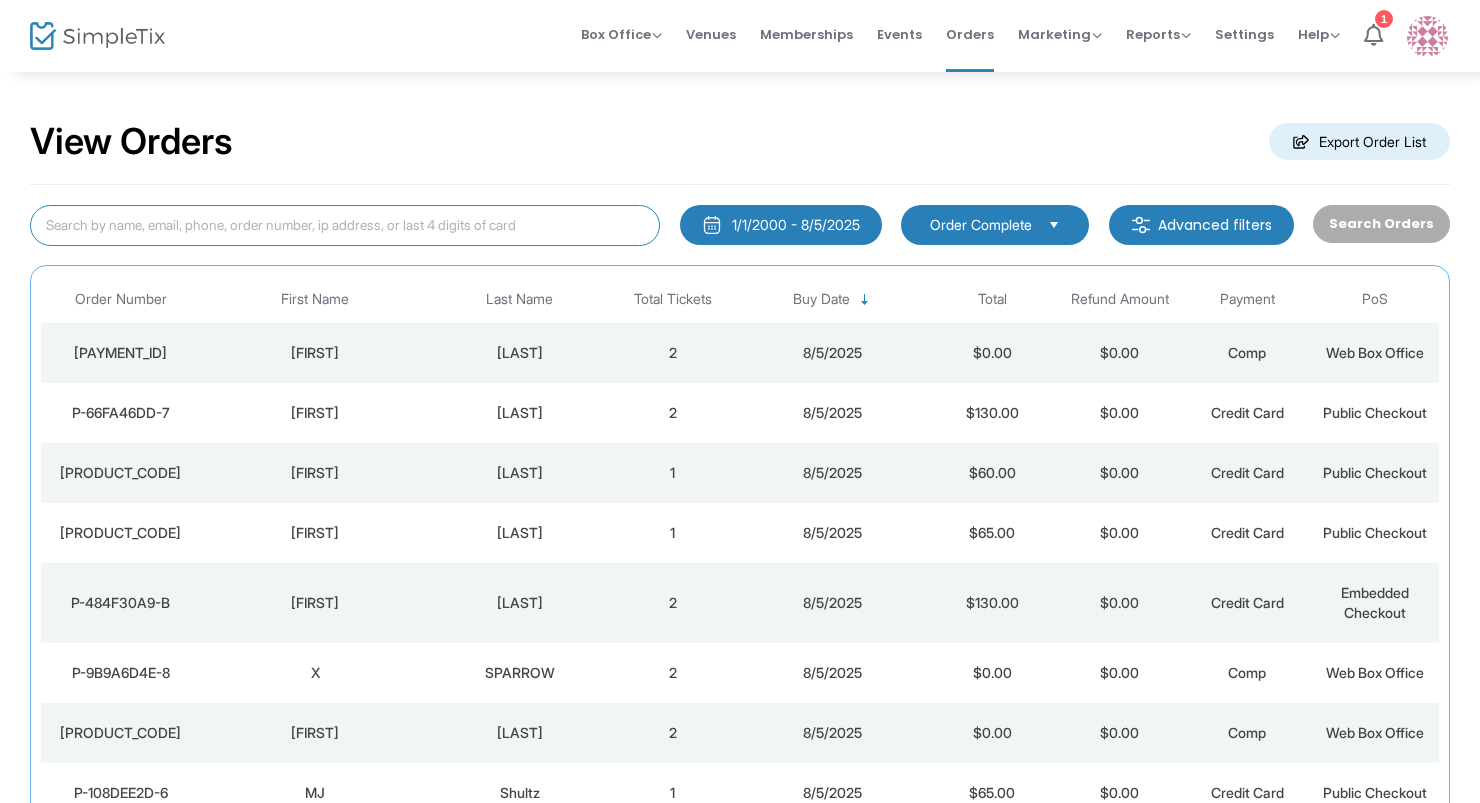 click 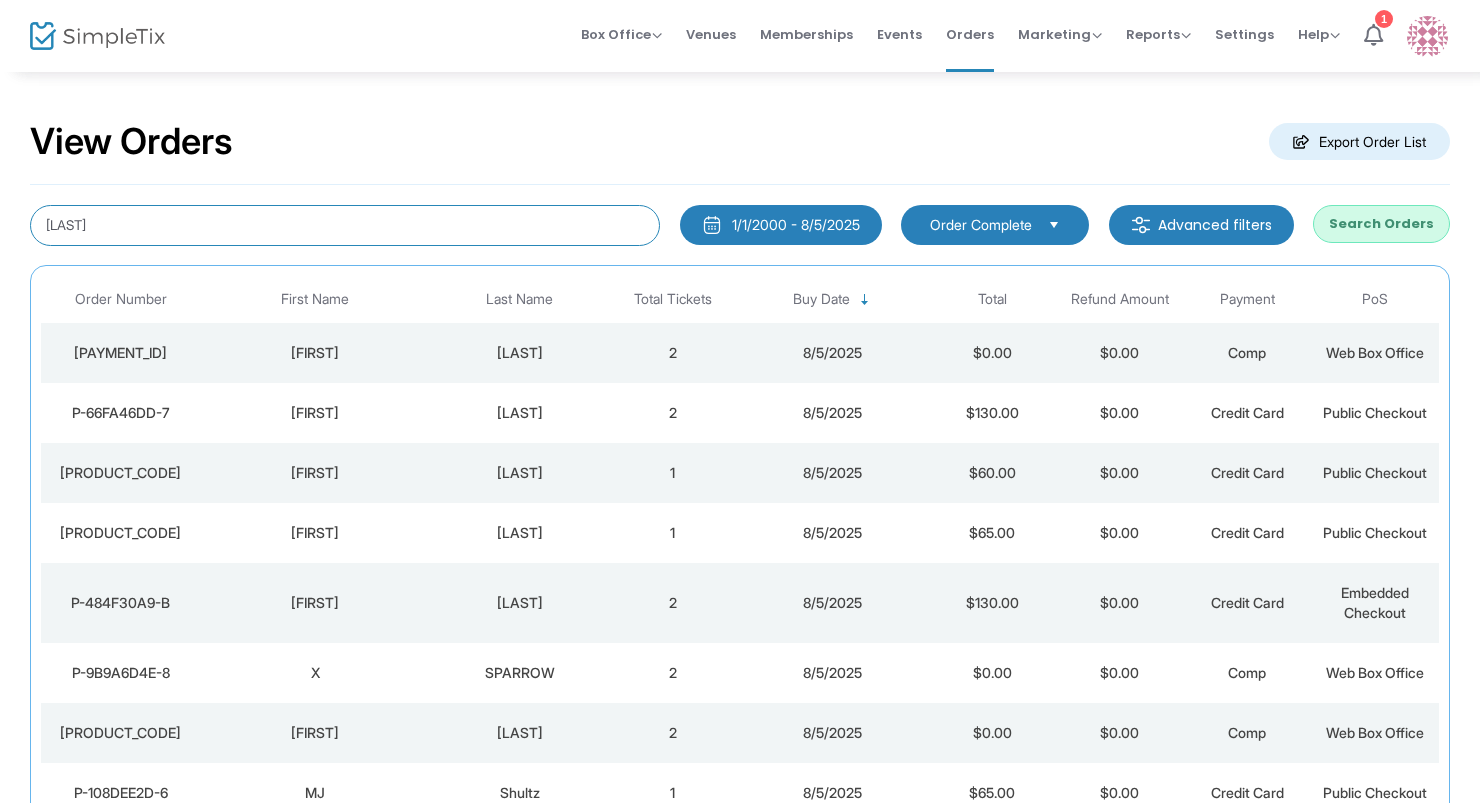 type on "[LAST]" 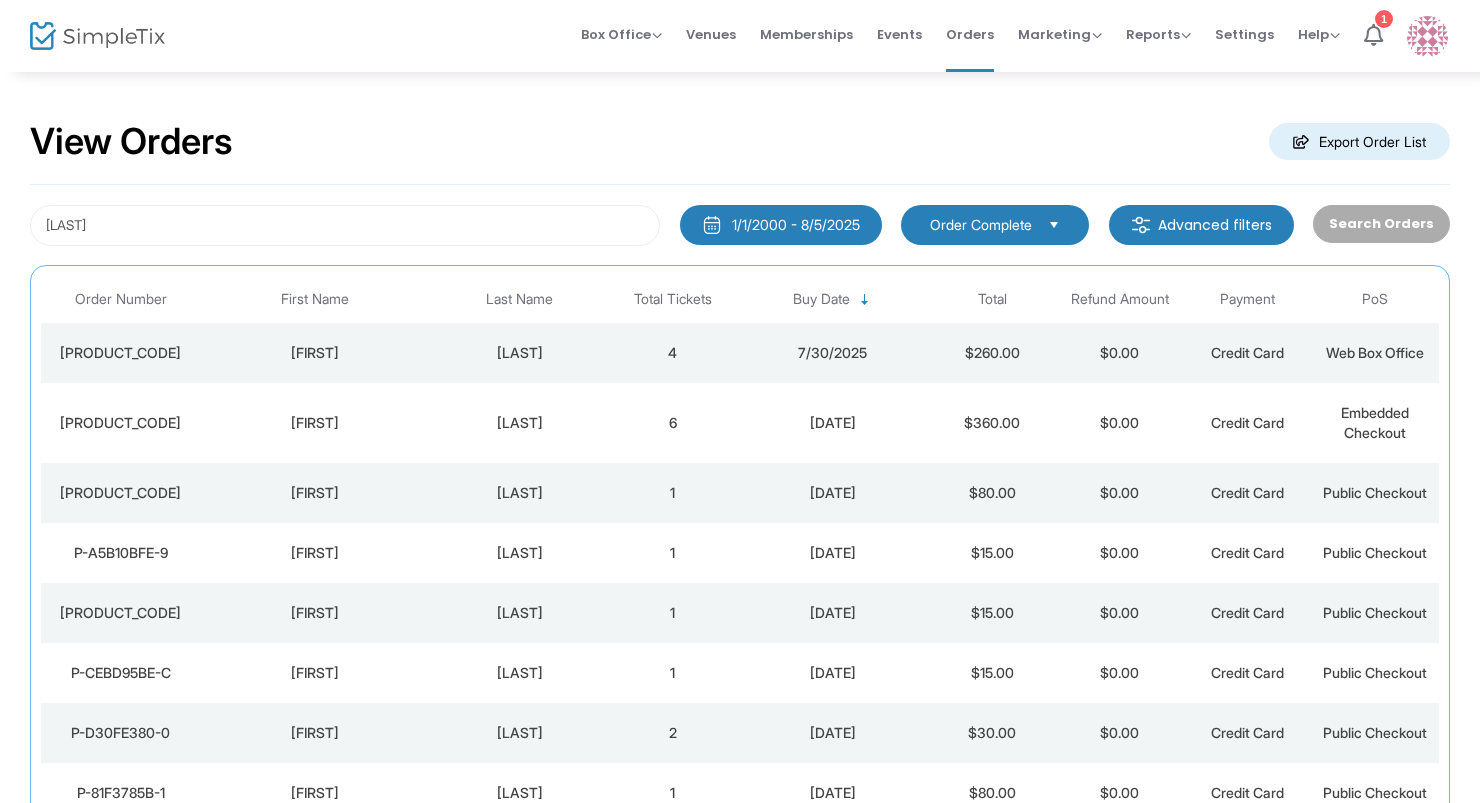 click on "4" 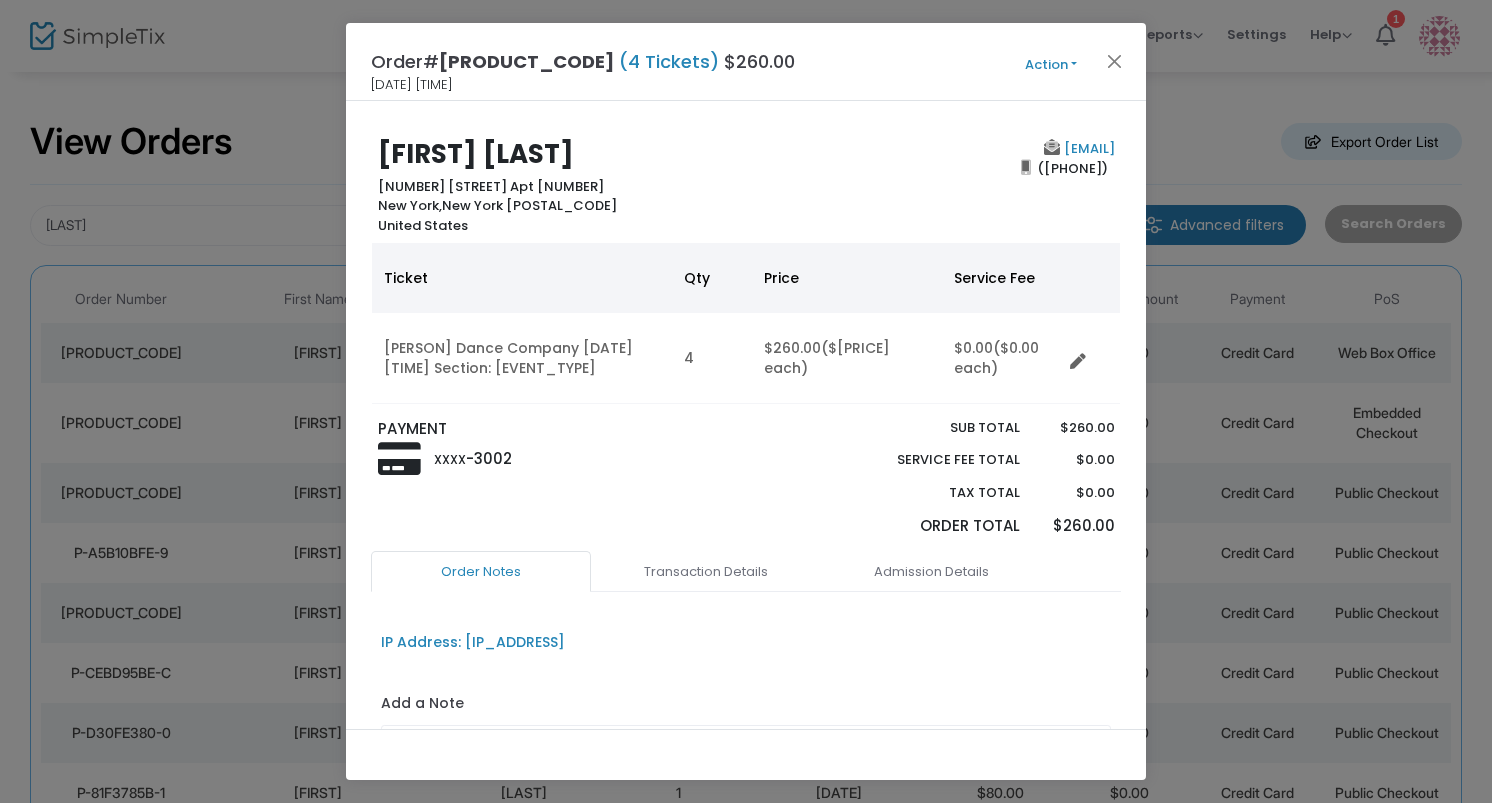type 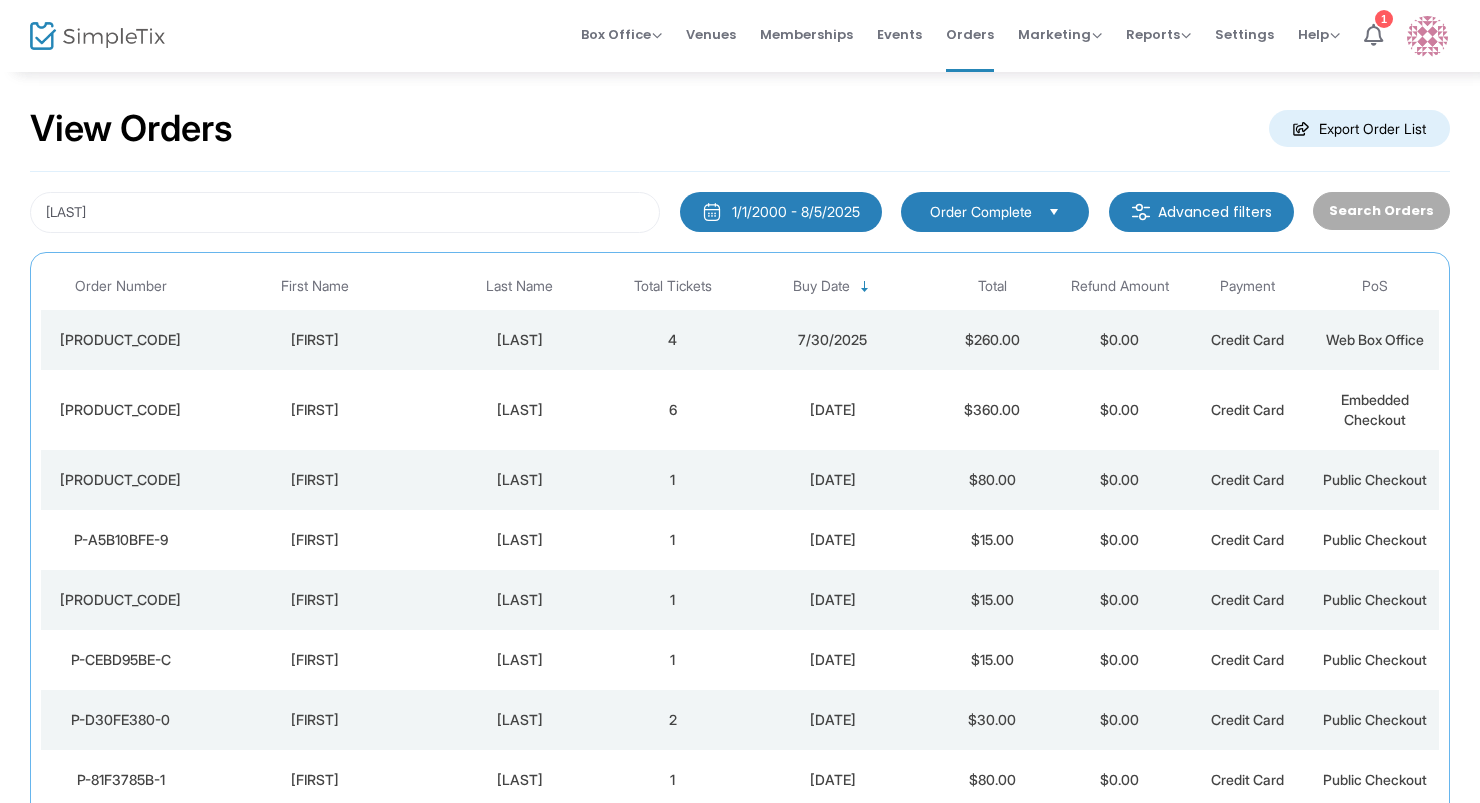 scroll, scrollTop: 20, scrollLeft: 0, axis: vertical 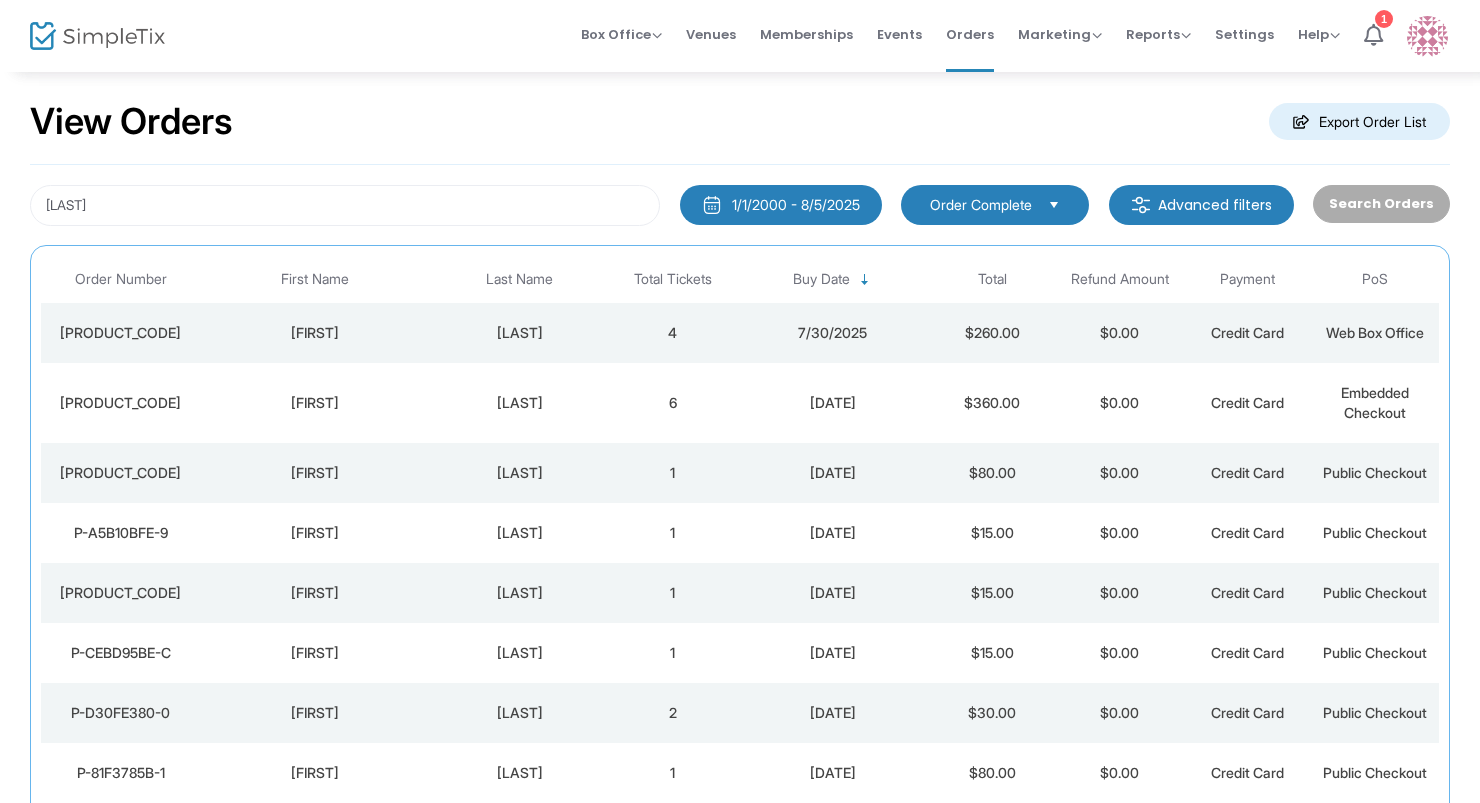 click on "[LAST]" 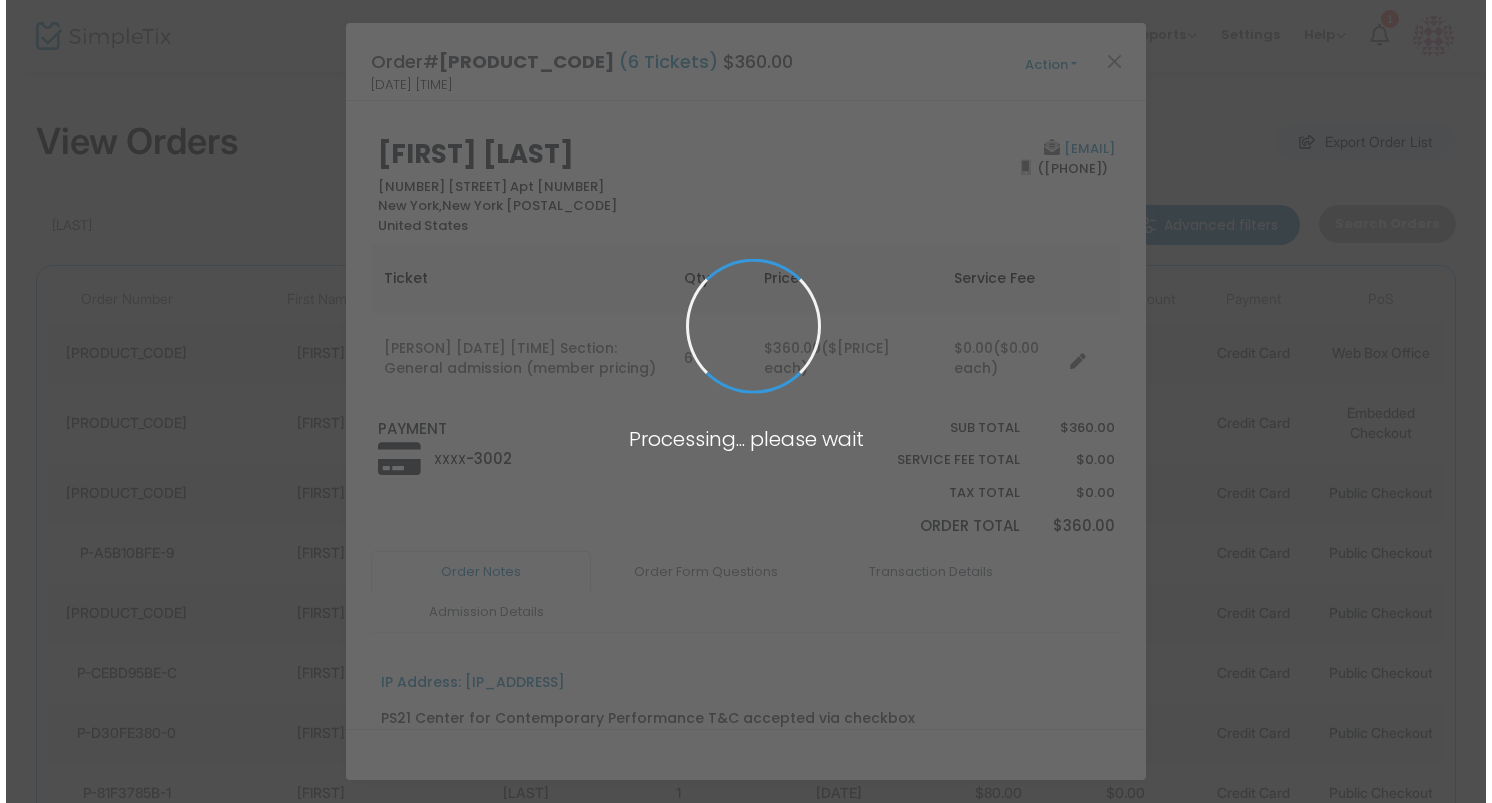 scroll, scrollTop: 0, scrollLeft: 0, axis: both 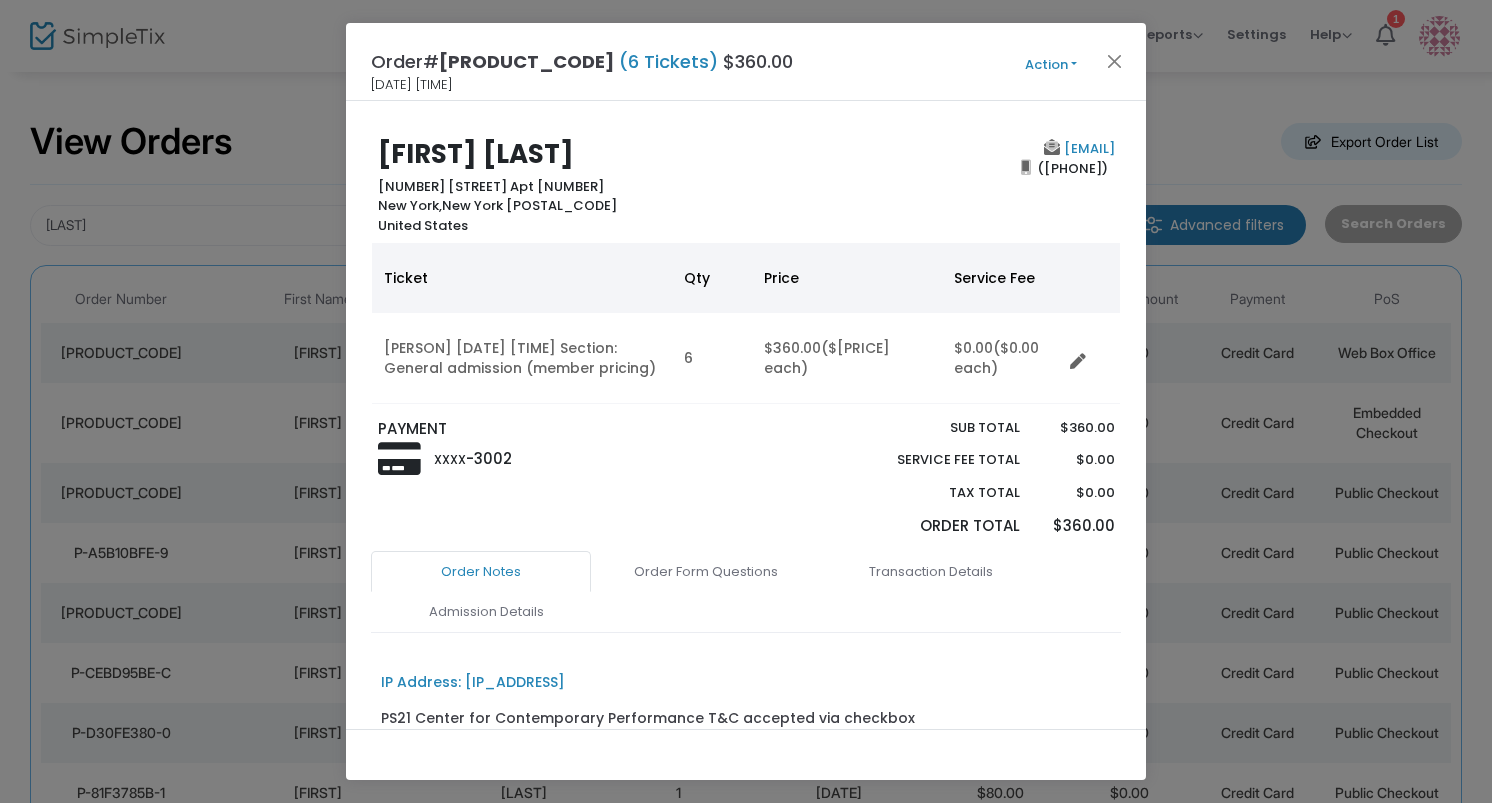 type 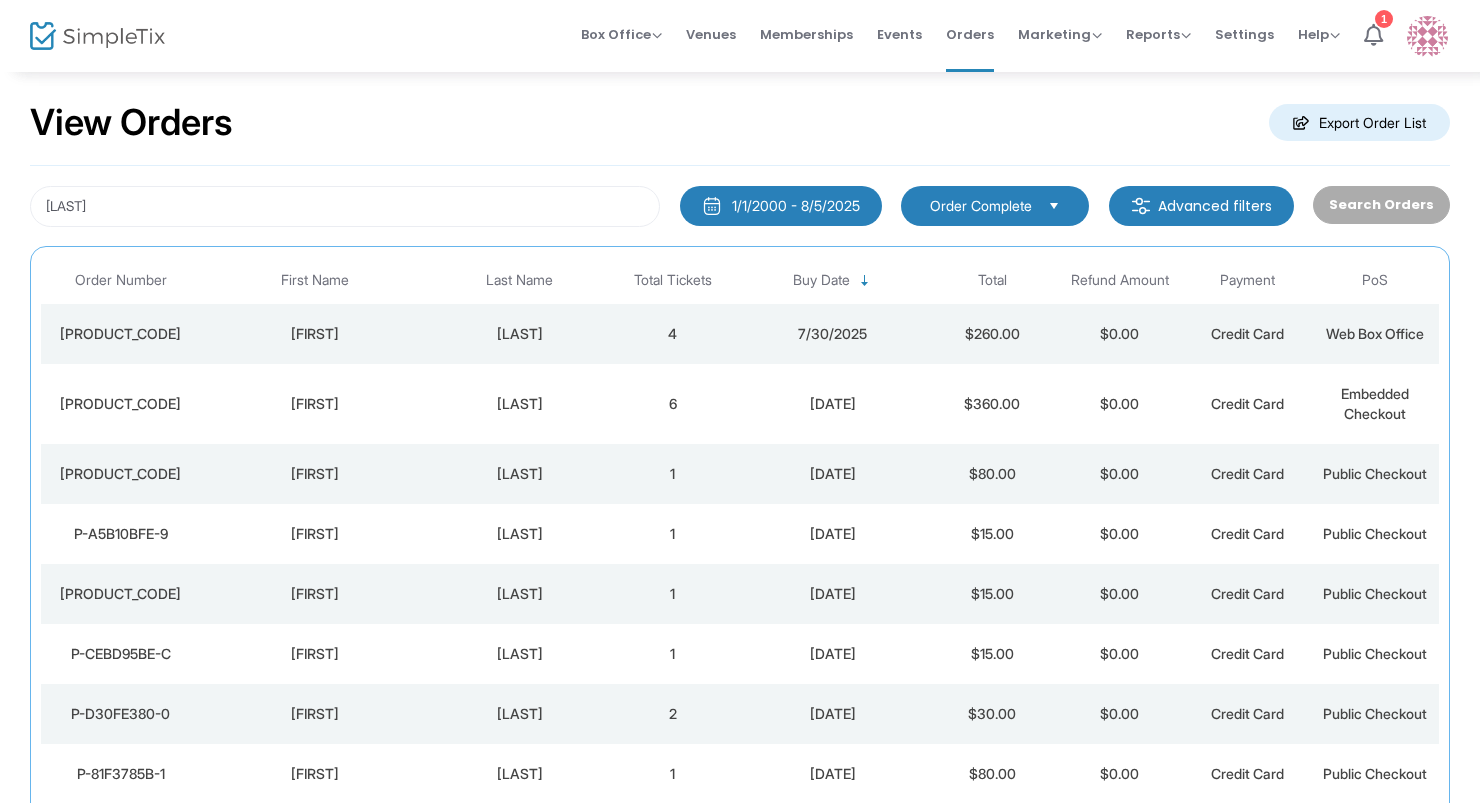 scroll, scrollTop: 20, scrollLeft: 0, axis: vertical 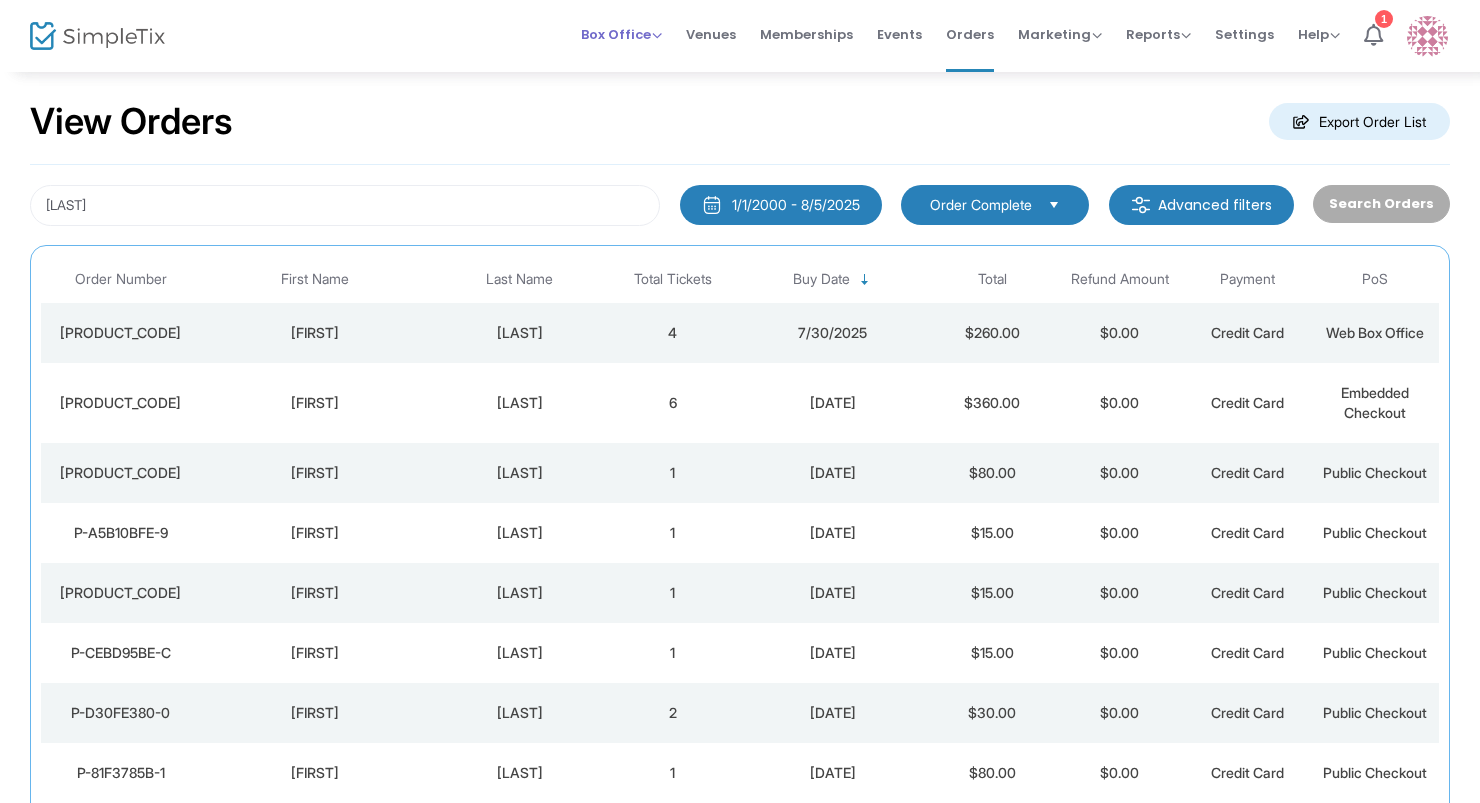 click on "Box Office" at bounding box center (621, 34) 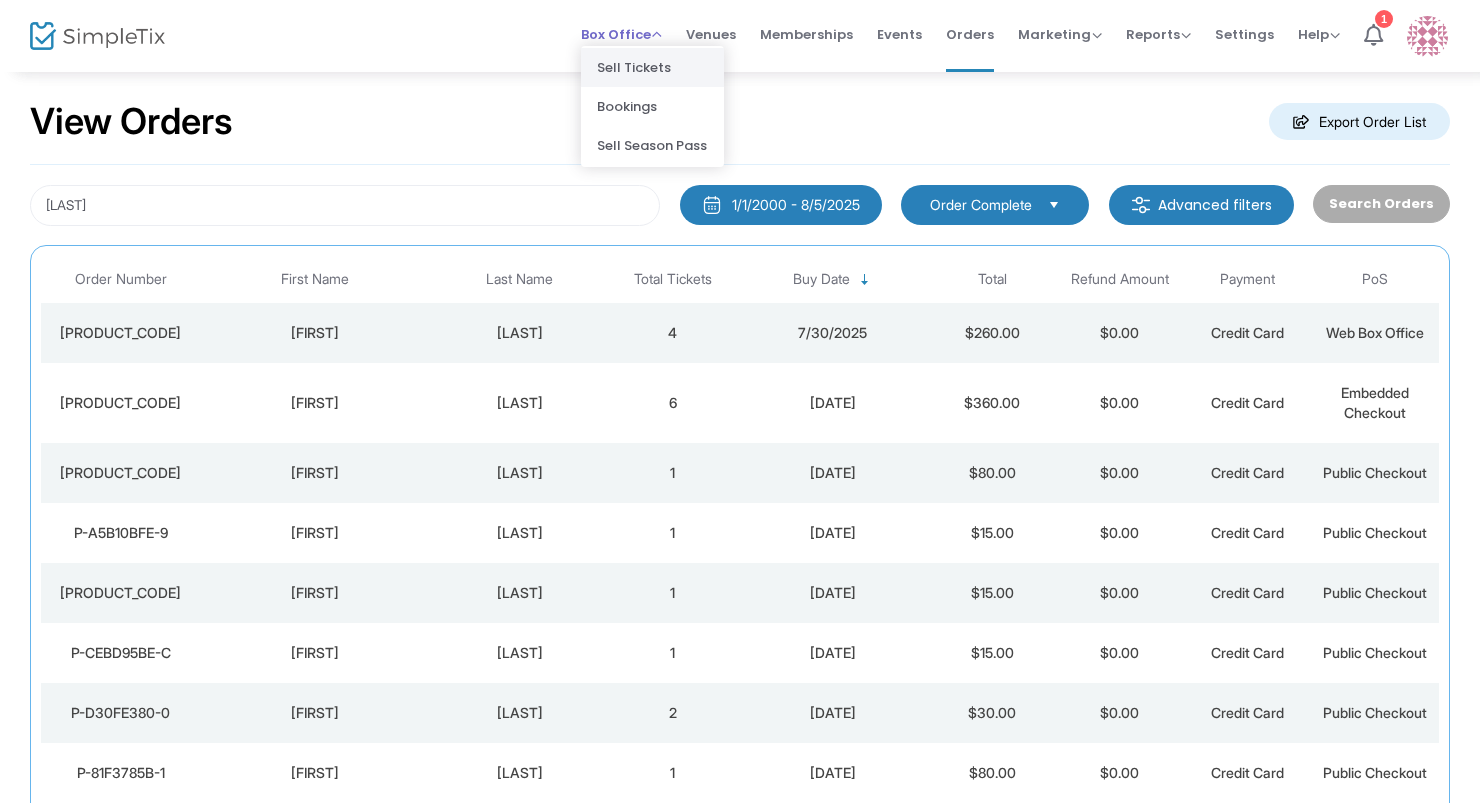 click on "Sell Tickets" at bounding box center (652, 67) 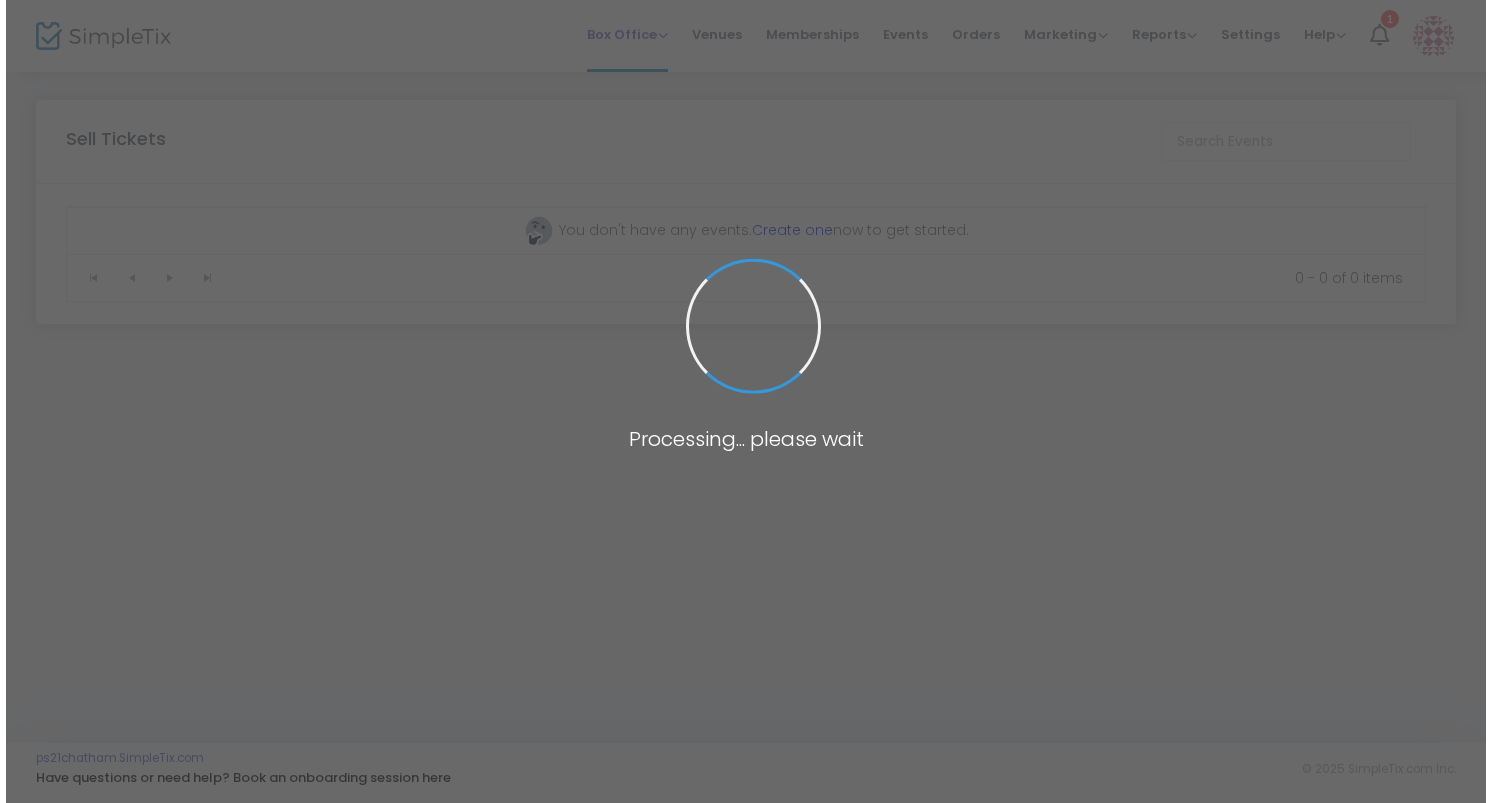 scroll, scrollTop: 0, scrollLeft: 0, axis: both 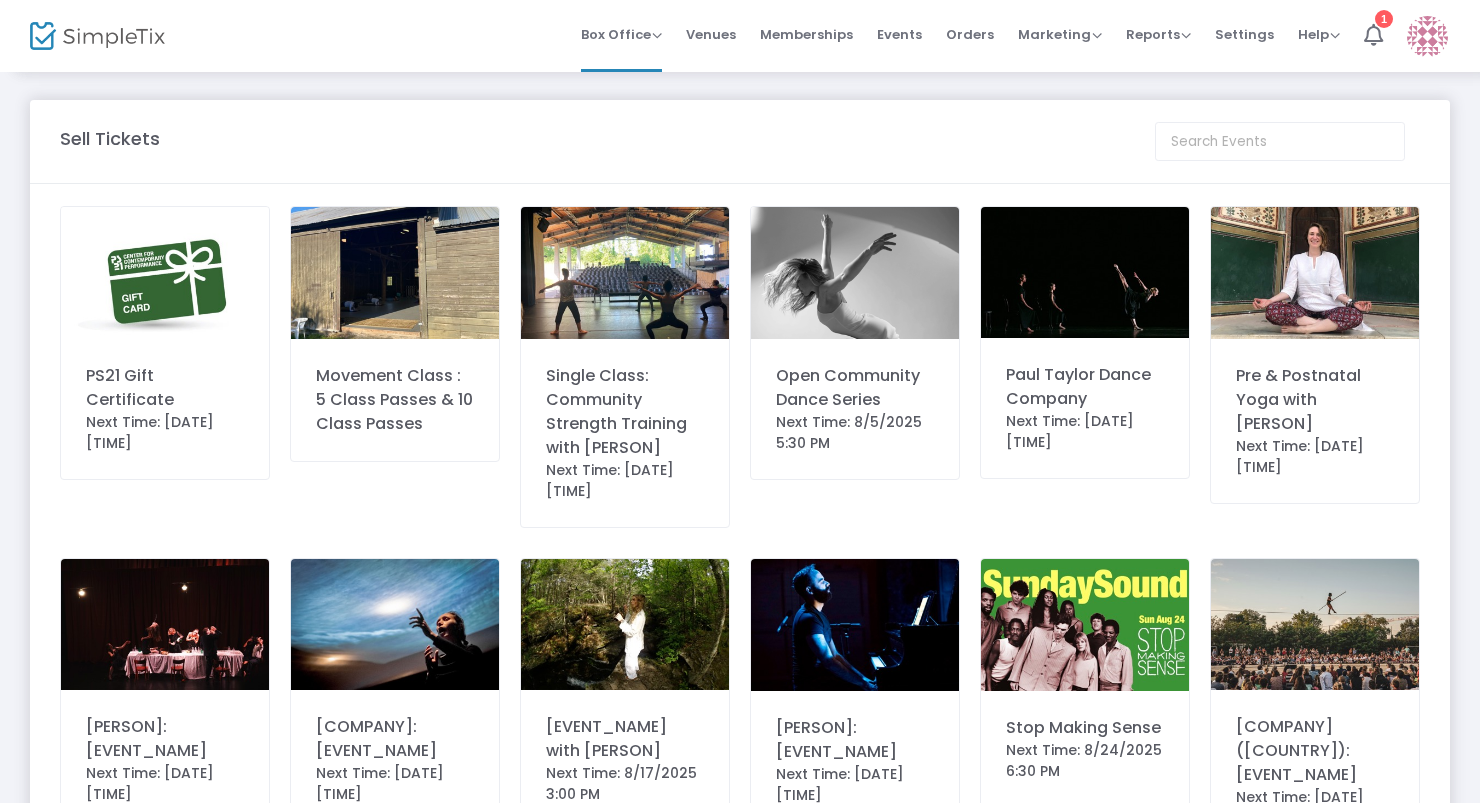 click on "Paul Taylor Dance Company" 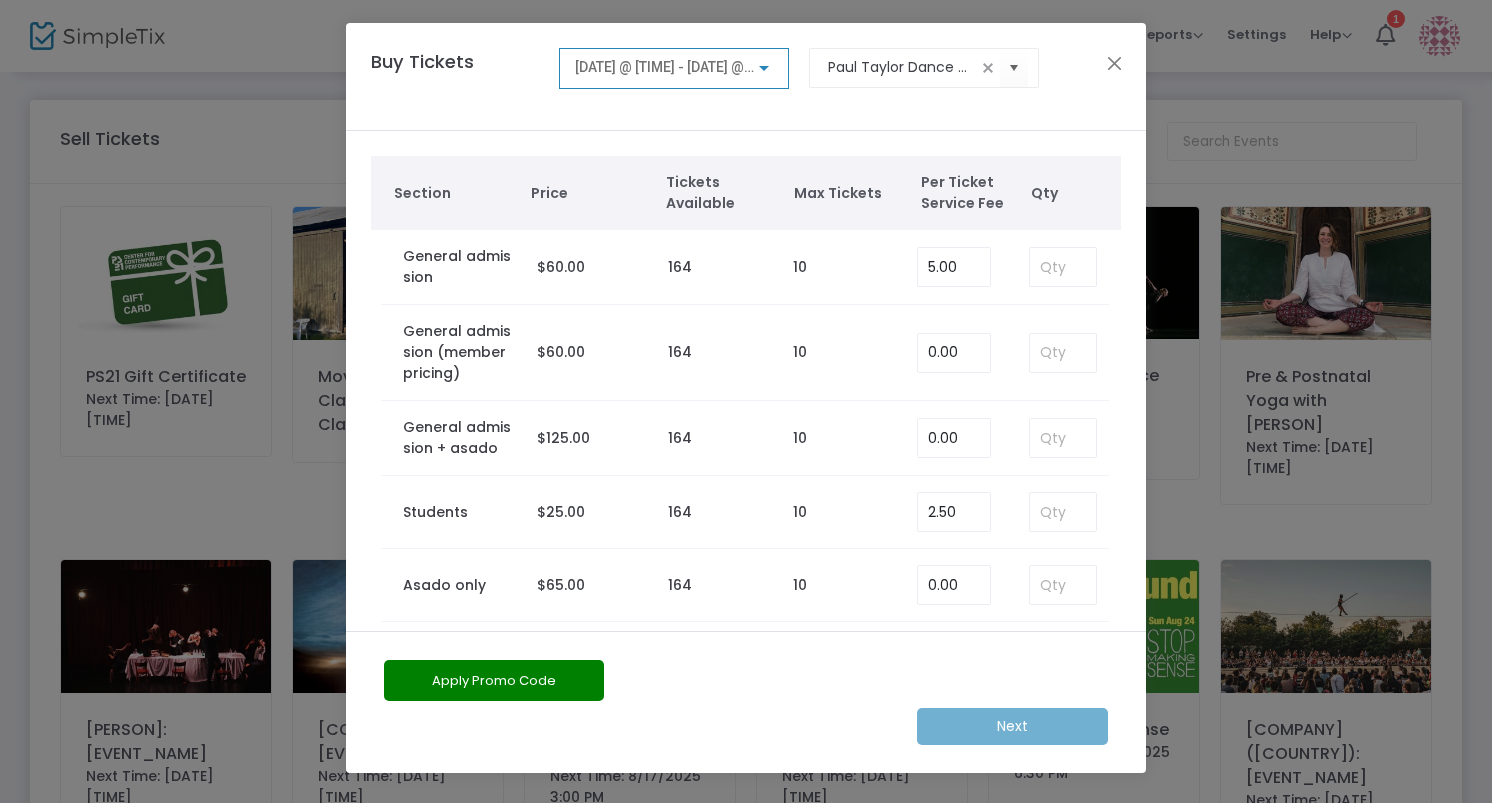 scroll, scrollTop: 16, scrollLeft: 0, axis: vertical 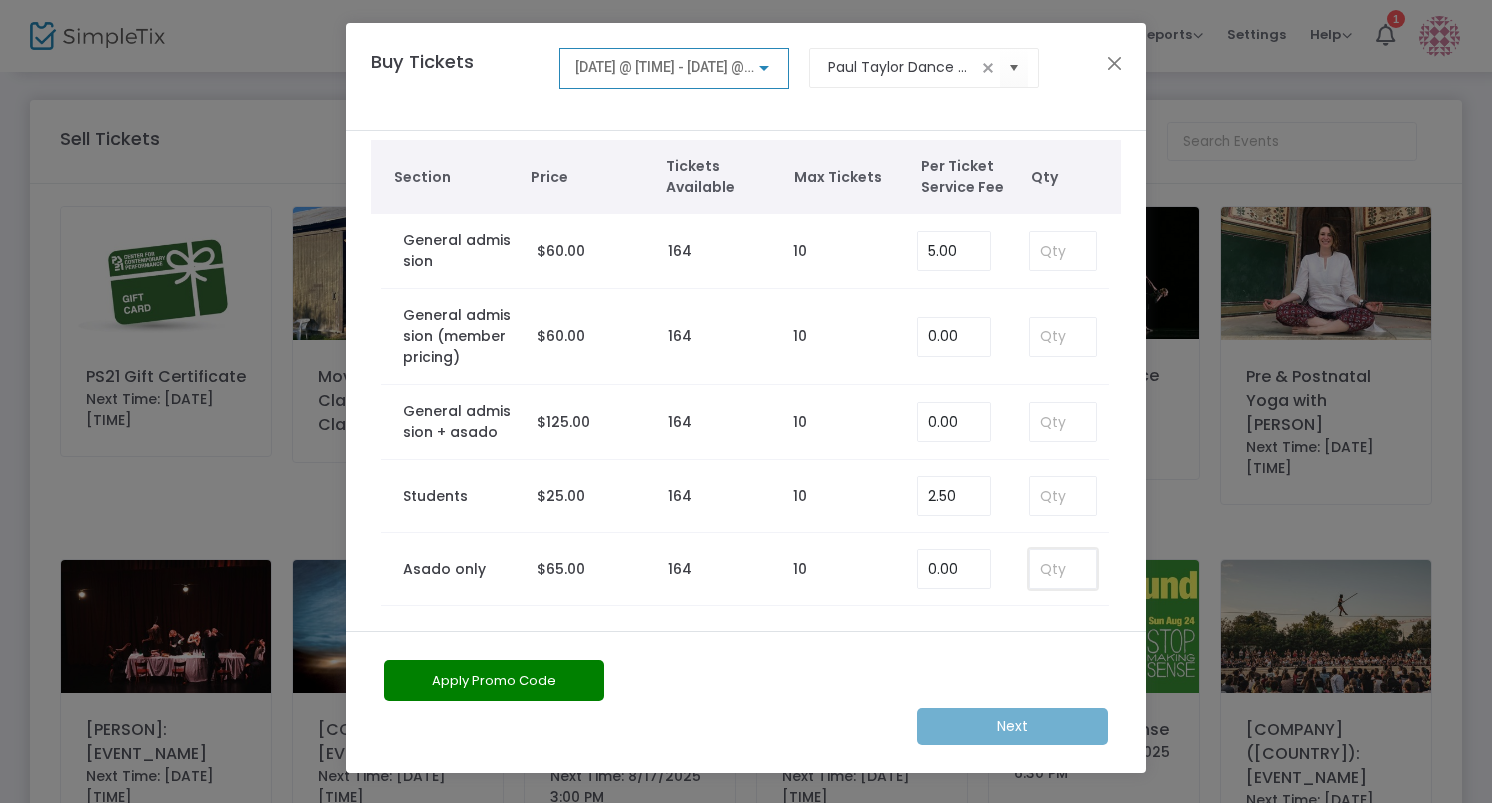 click at bounding box center (1063, 569) 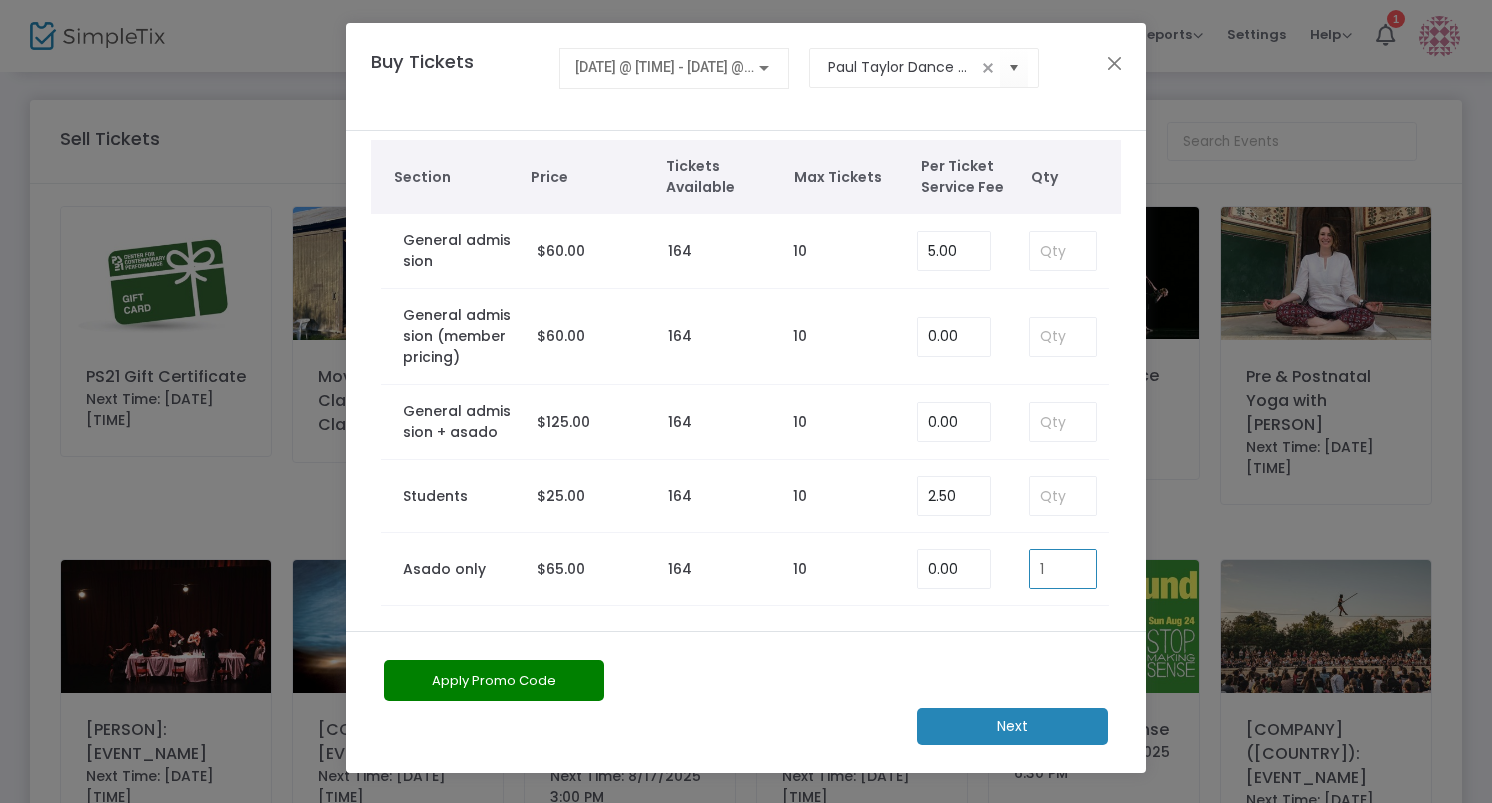 type on "1" 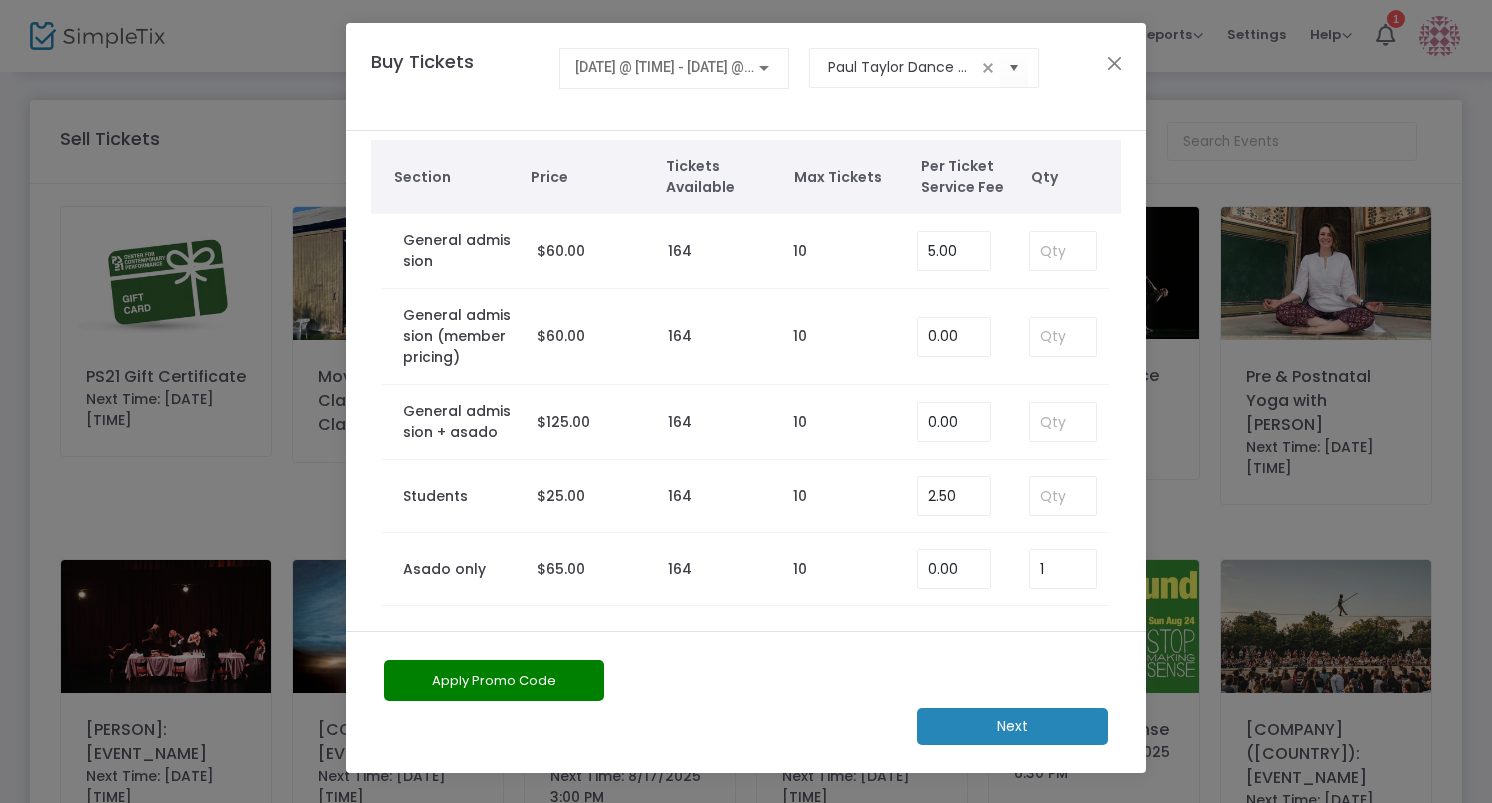 click on "Apply Promo Code   Next" 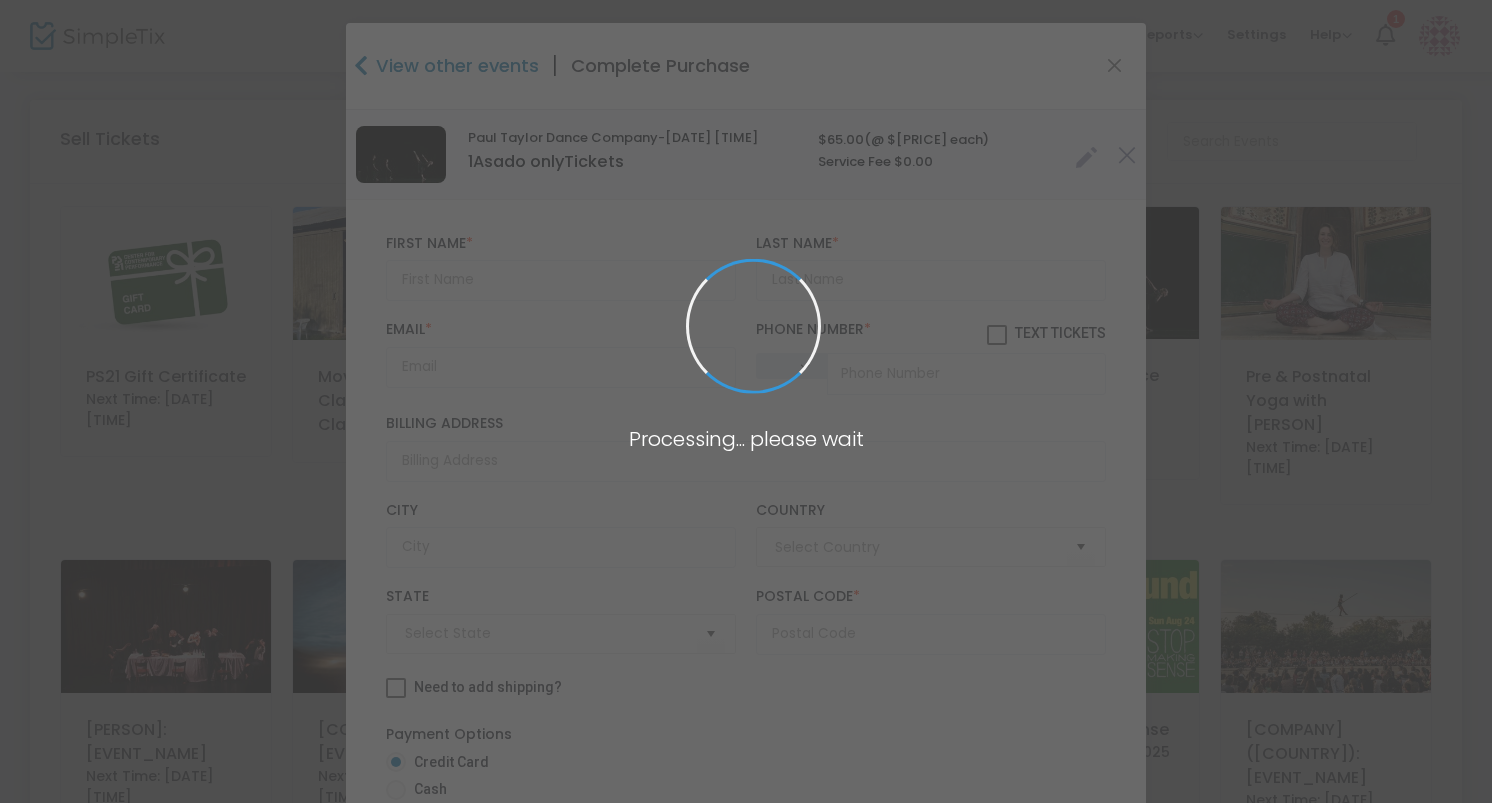 type on "United States" 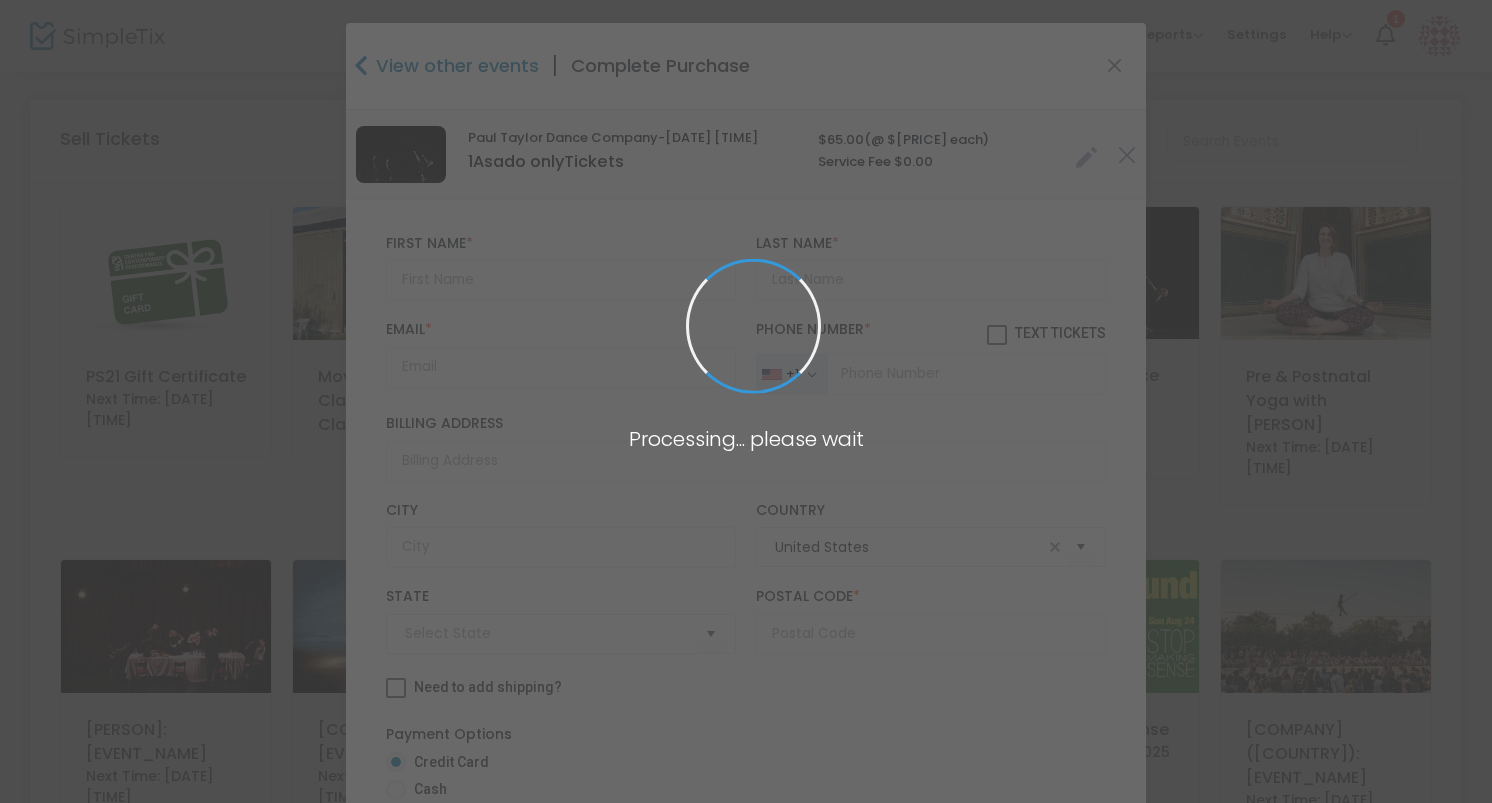 type on "New York" 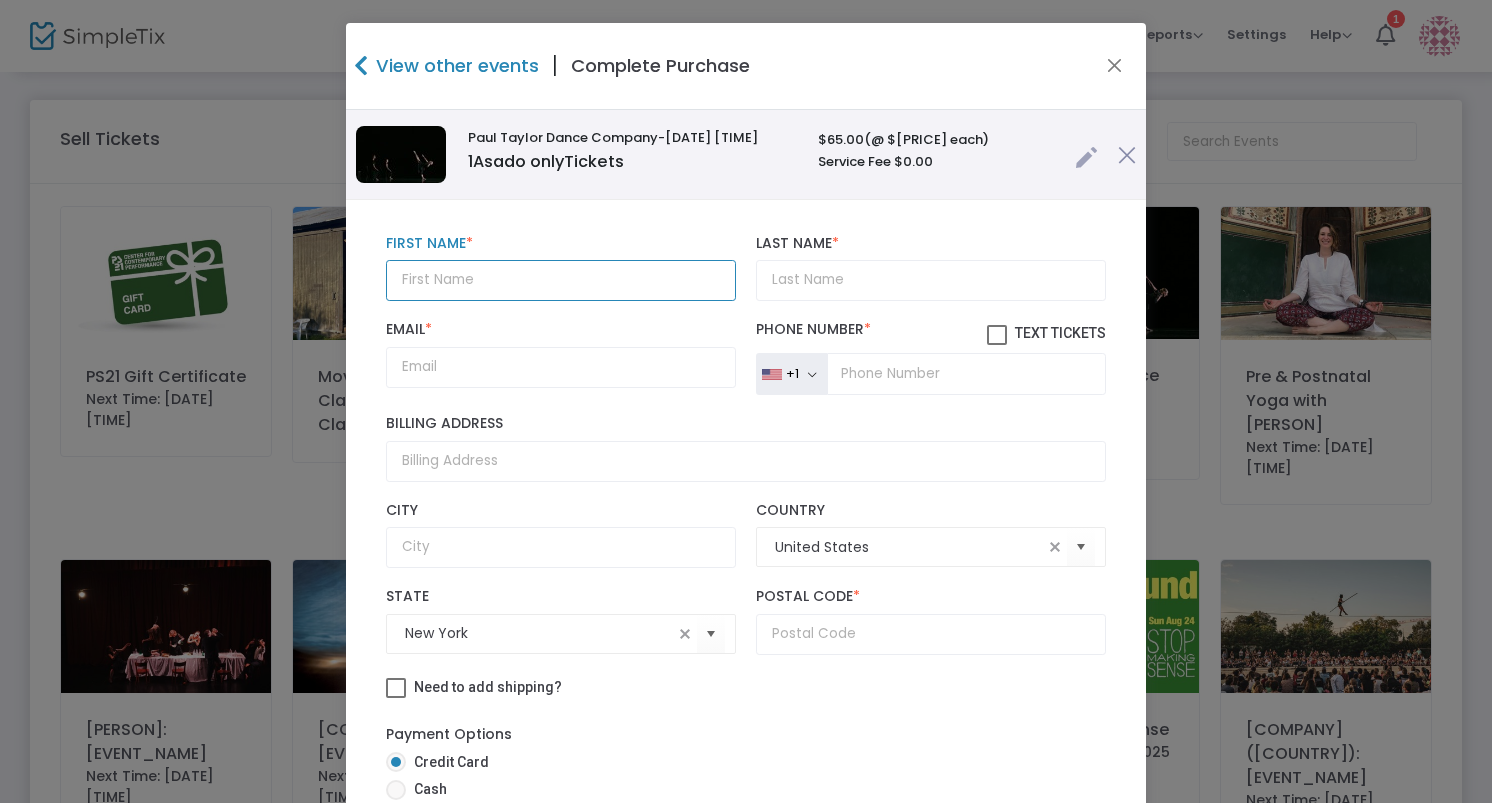 click at bounding box center [561, 280] 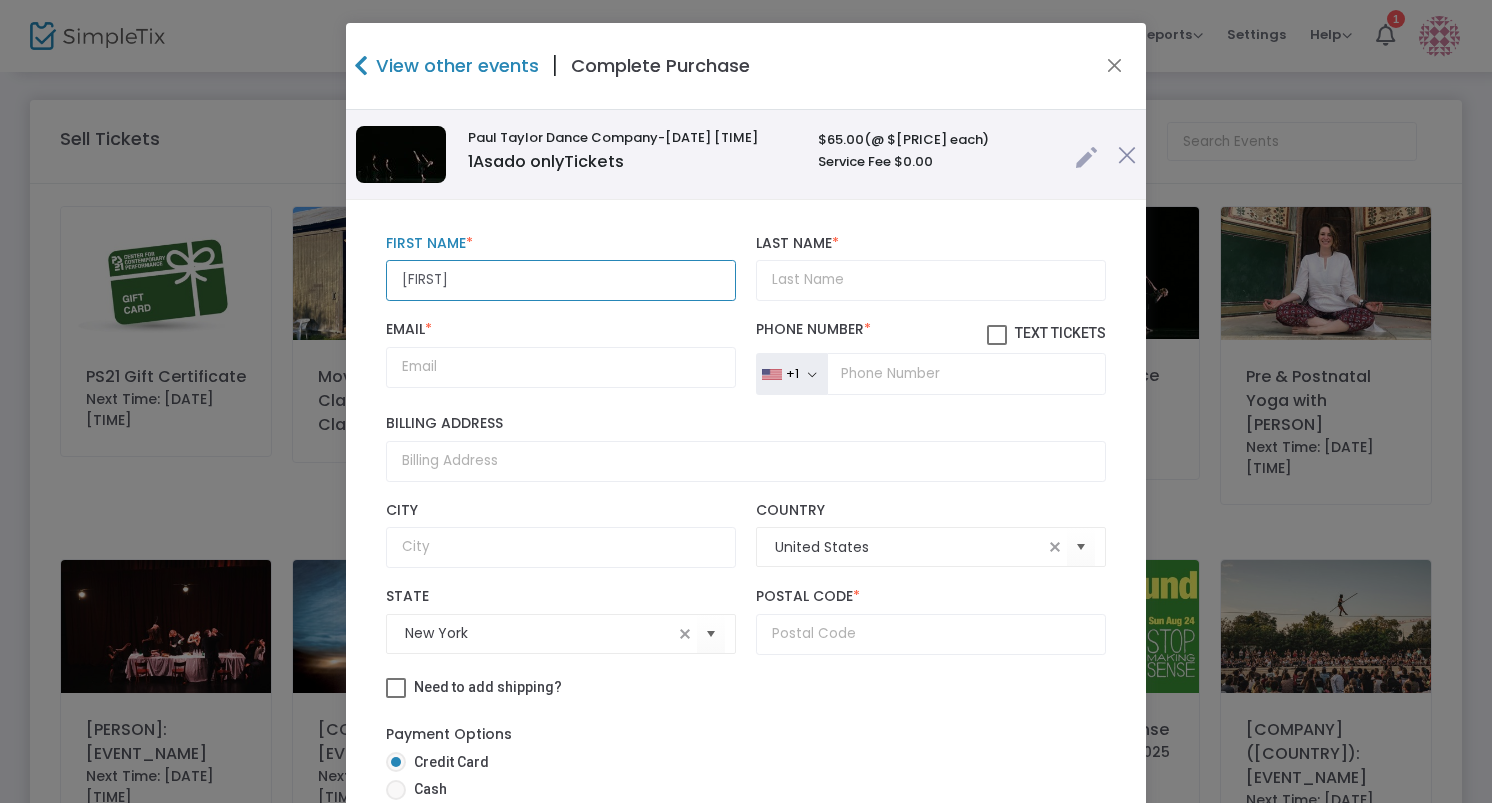 type on "[FIRST]" 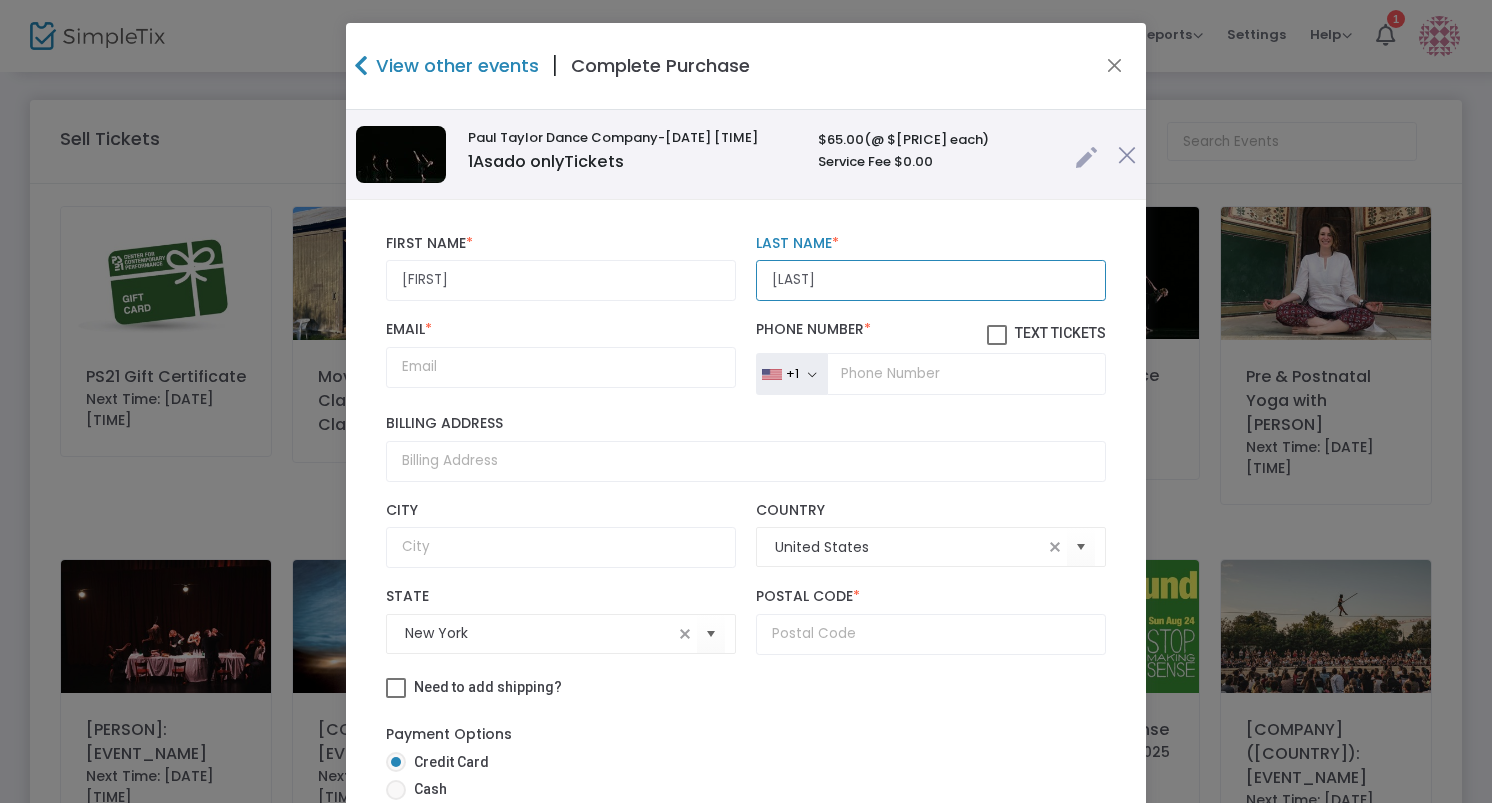 type on "[LAST]" 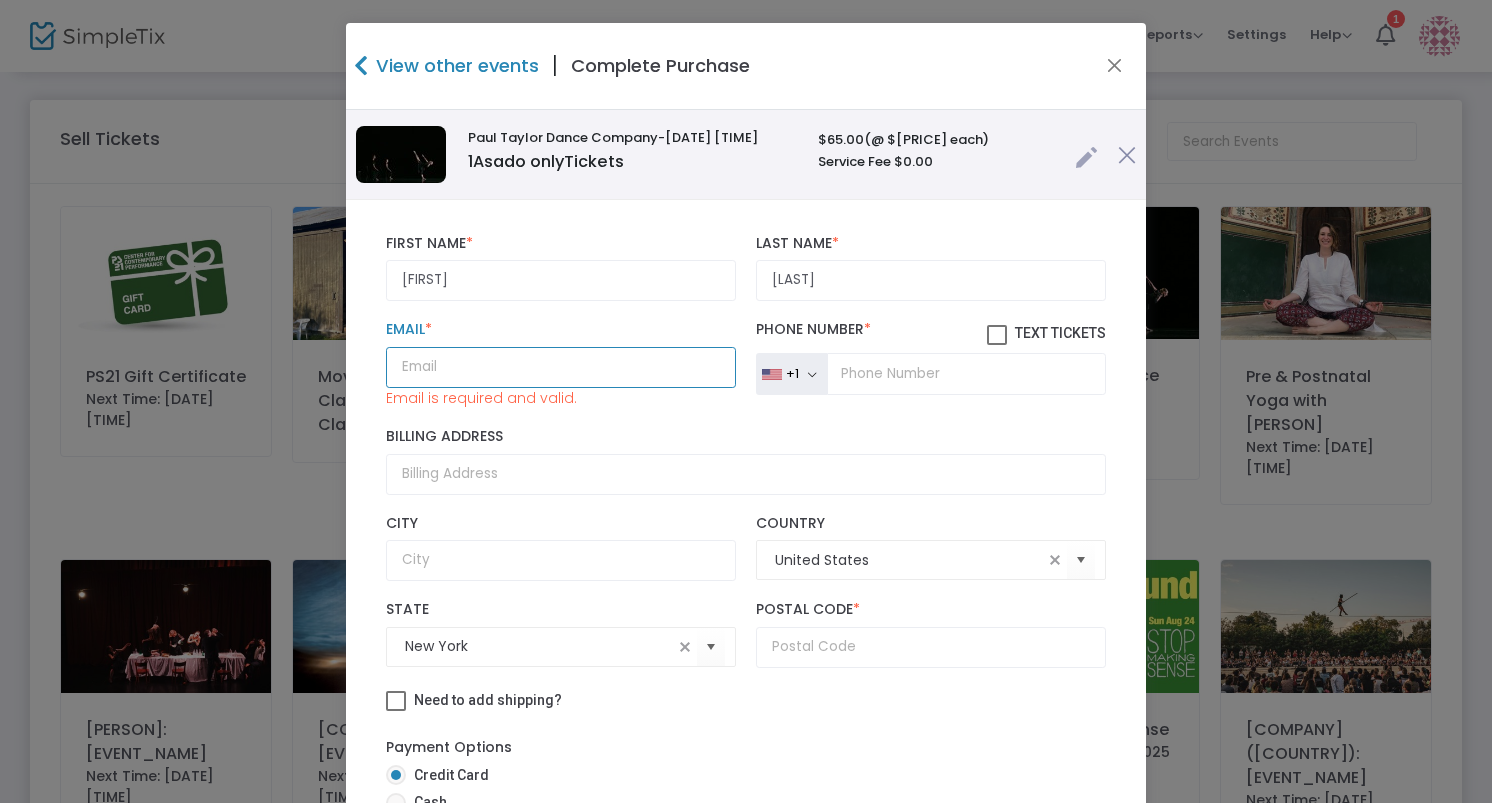 paste on "[EMAIL]" 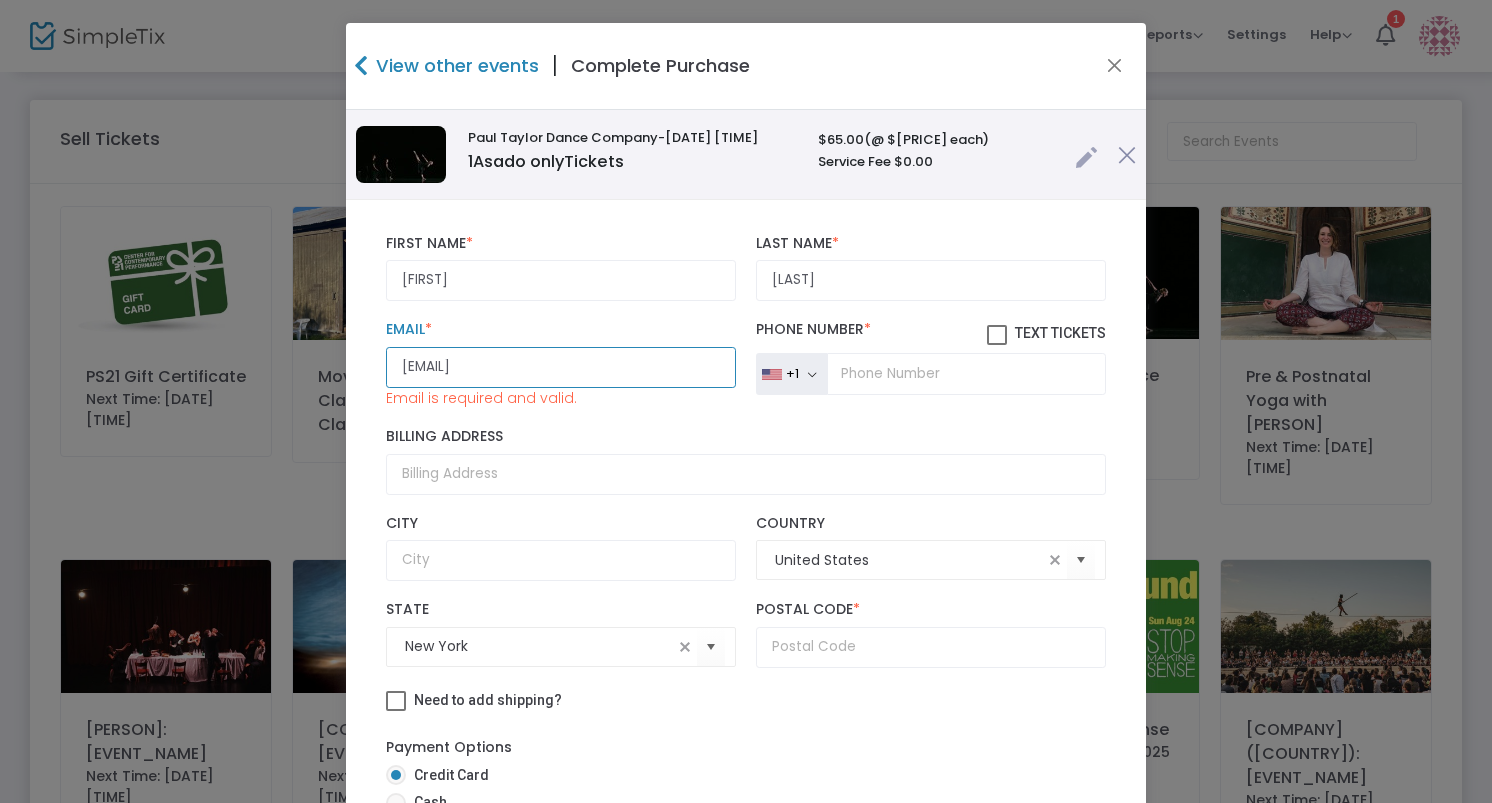 type on "[EMAIL]" 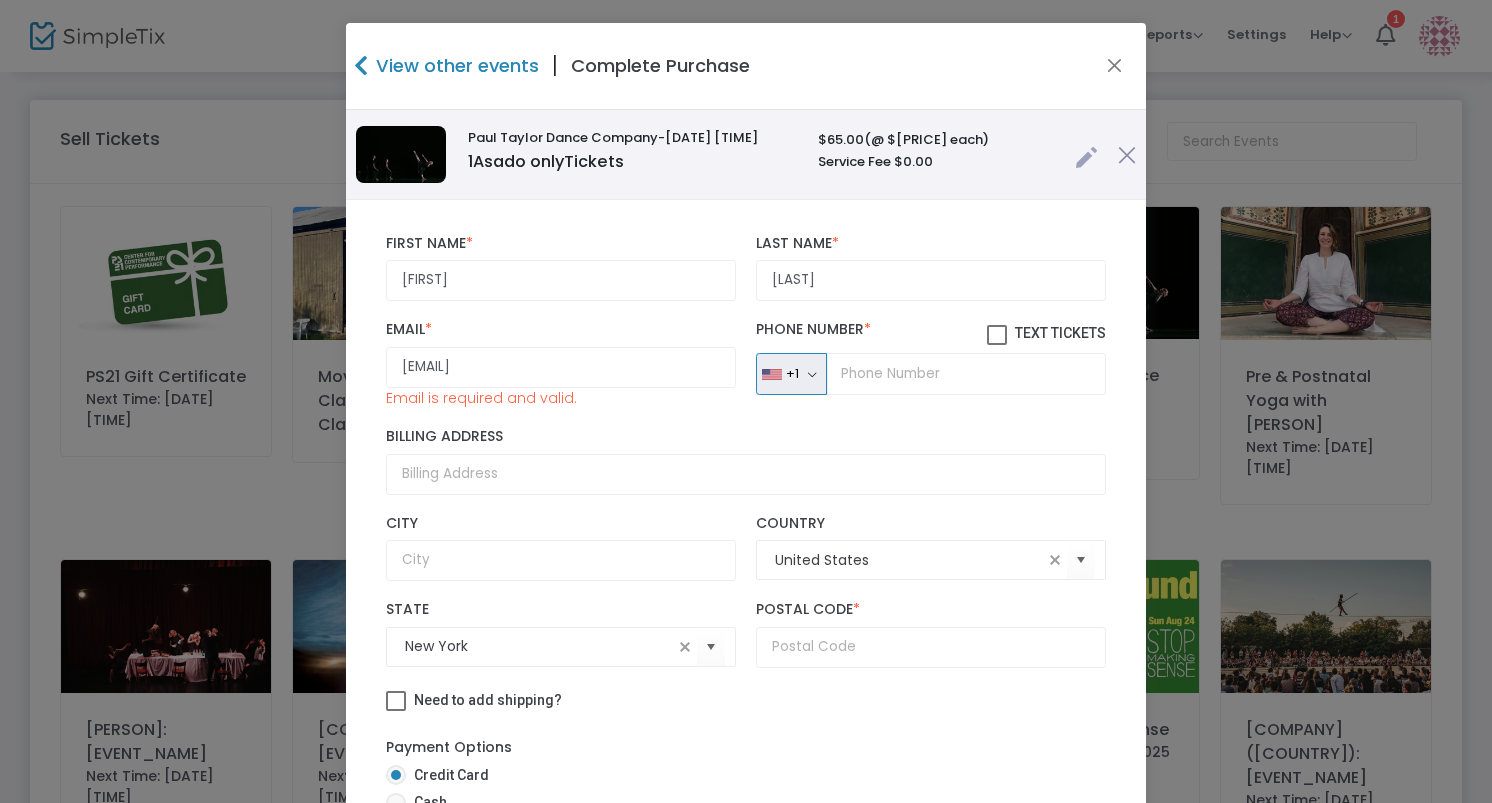 type 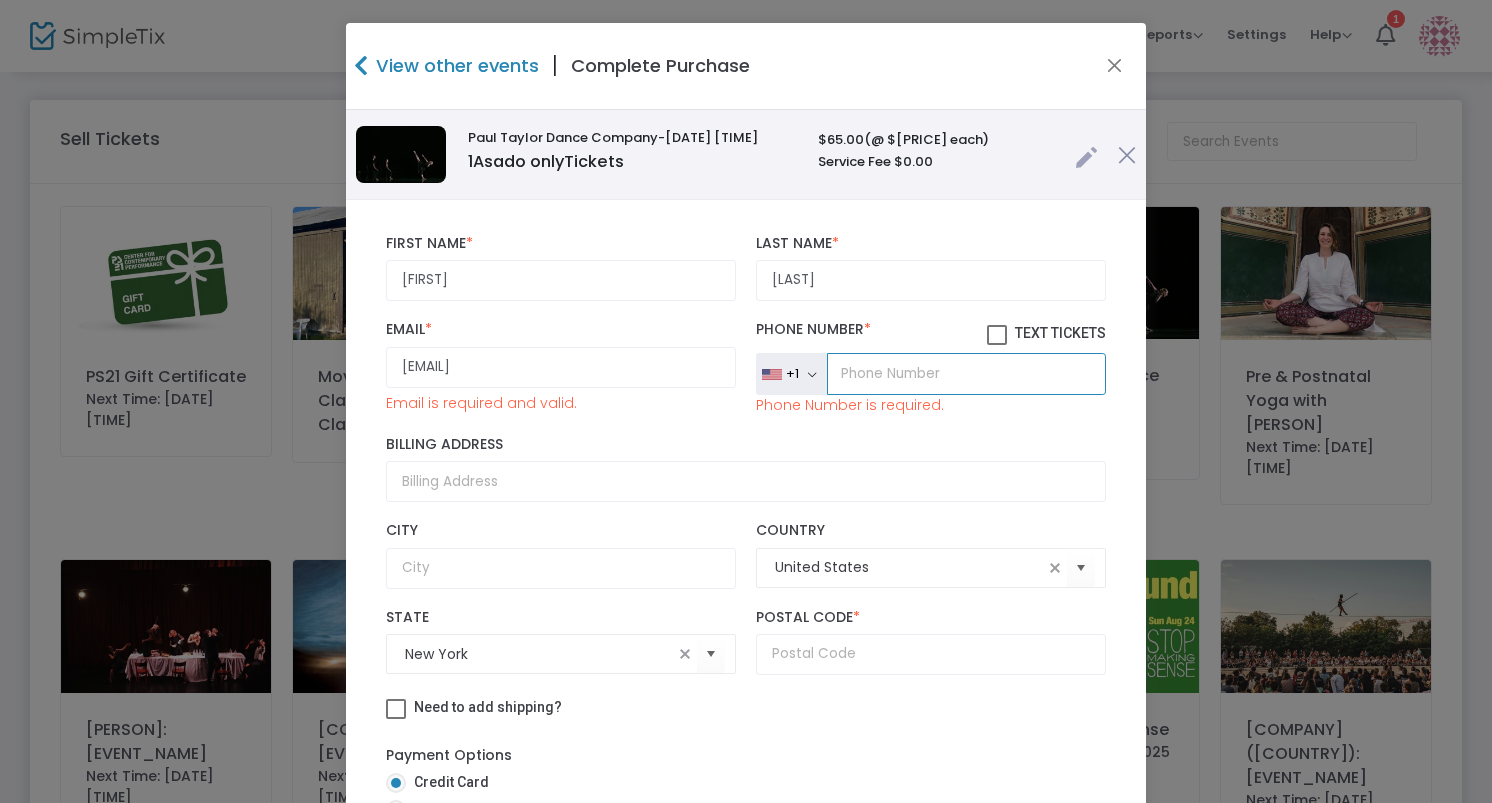 scroll, scrollTop: 151, scrollLeft: 0, axis: vertical 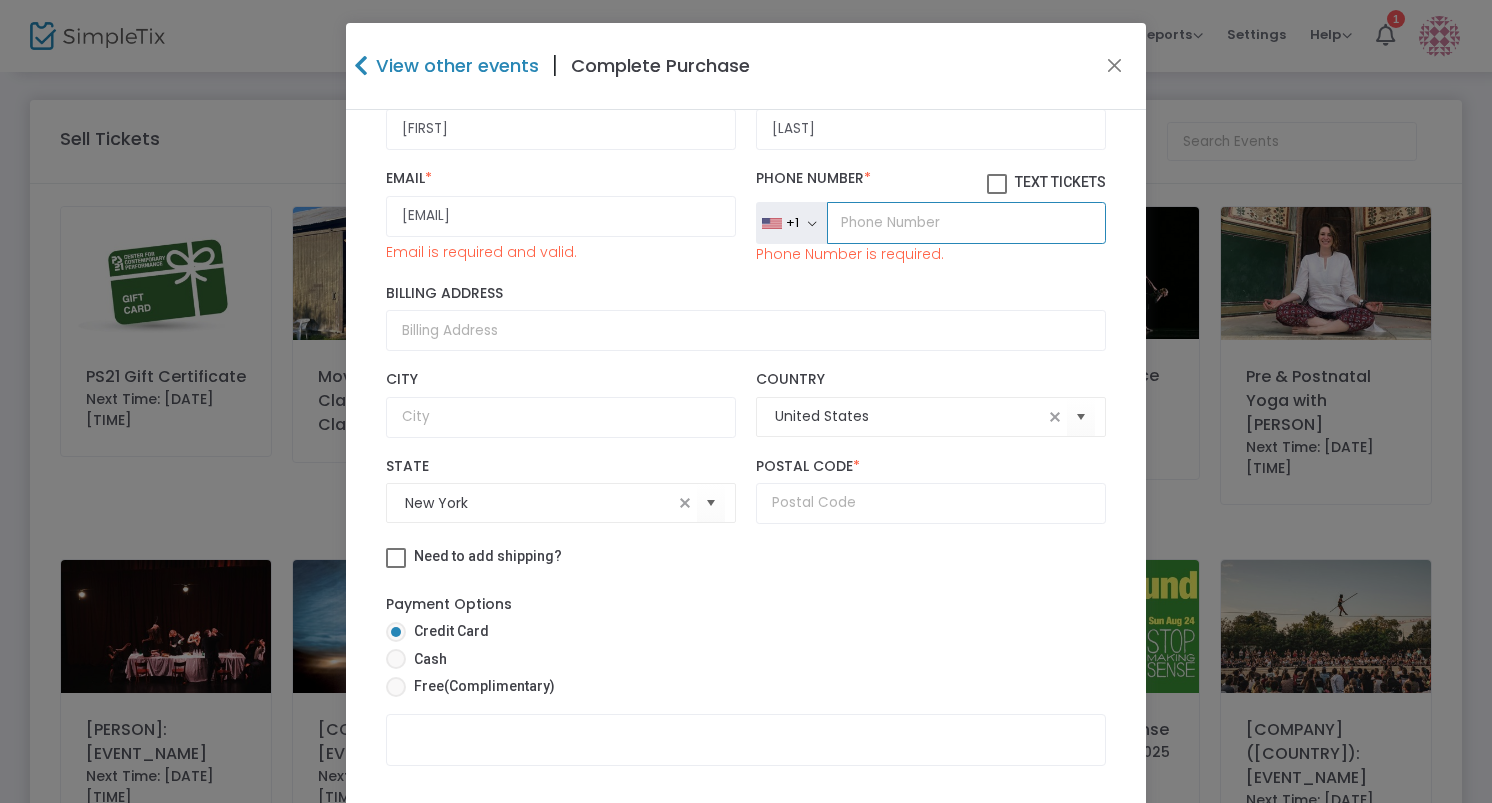 paste on "([PHONE])" 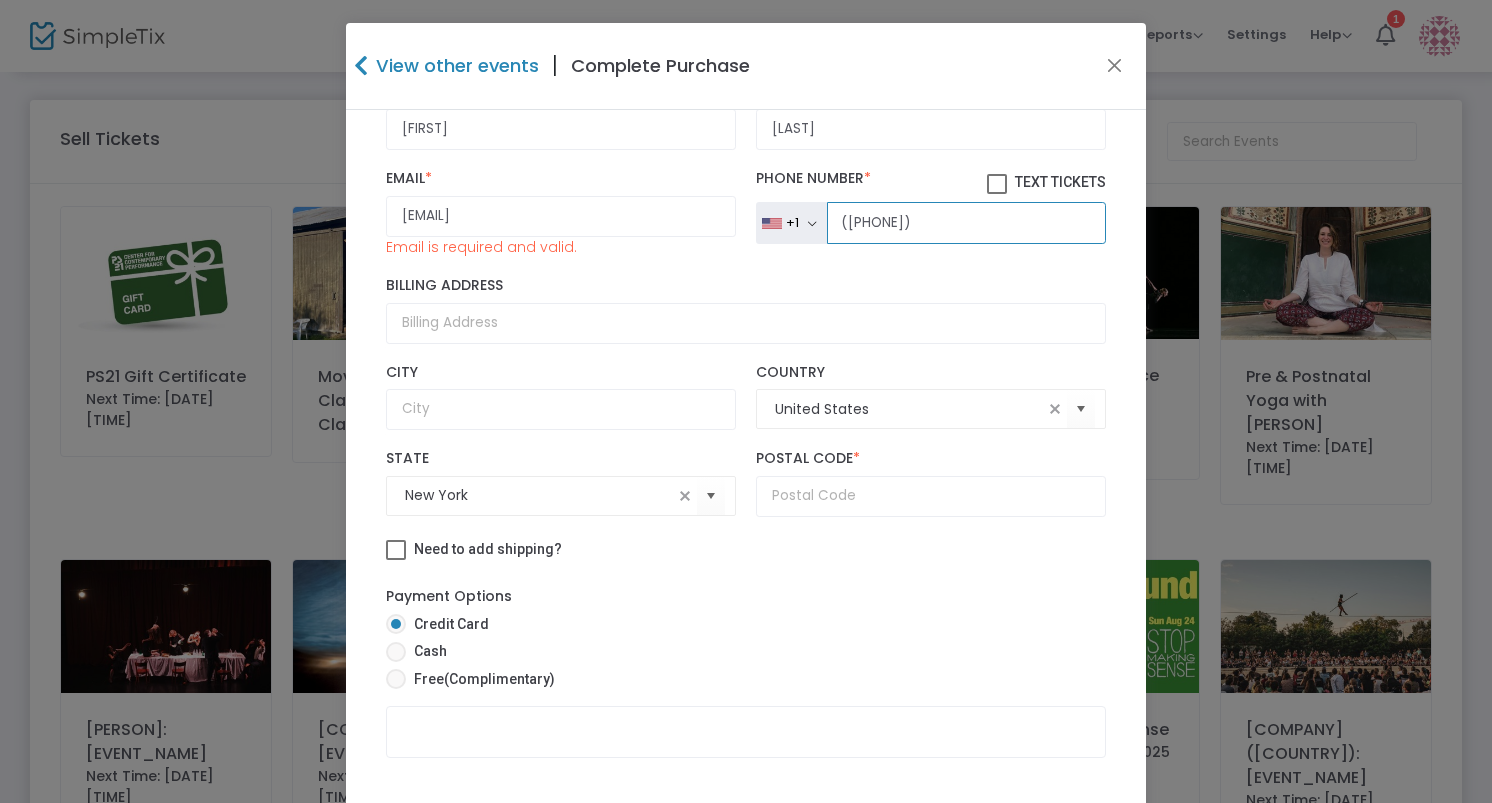 type on "([PHONE])" 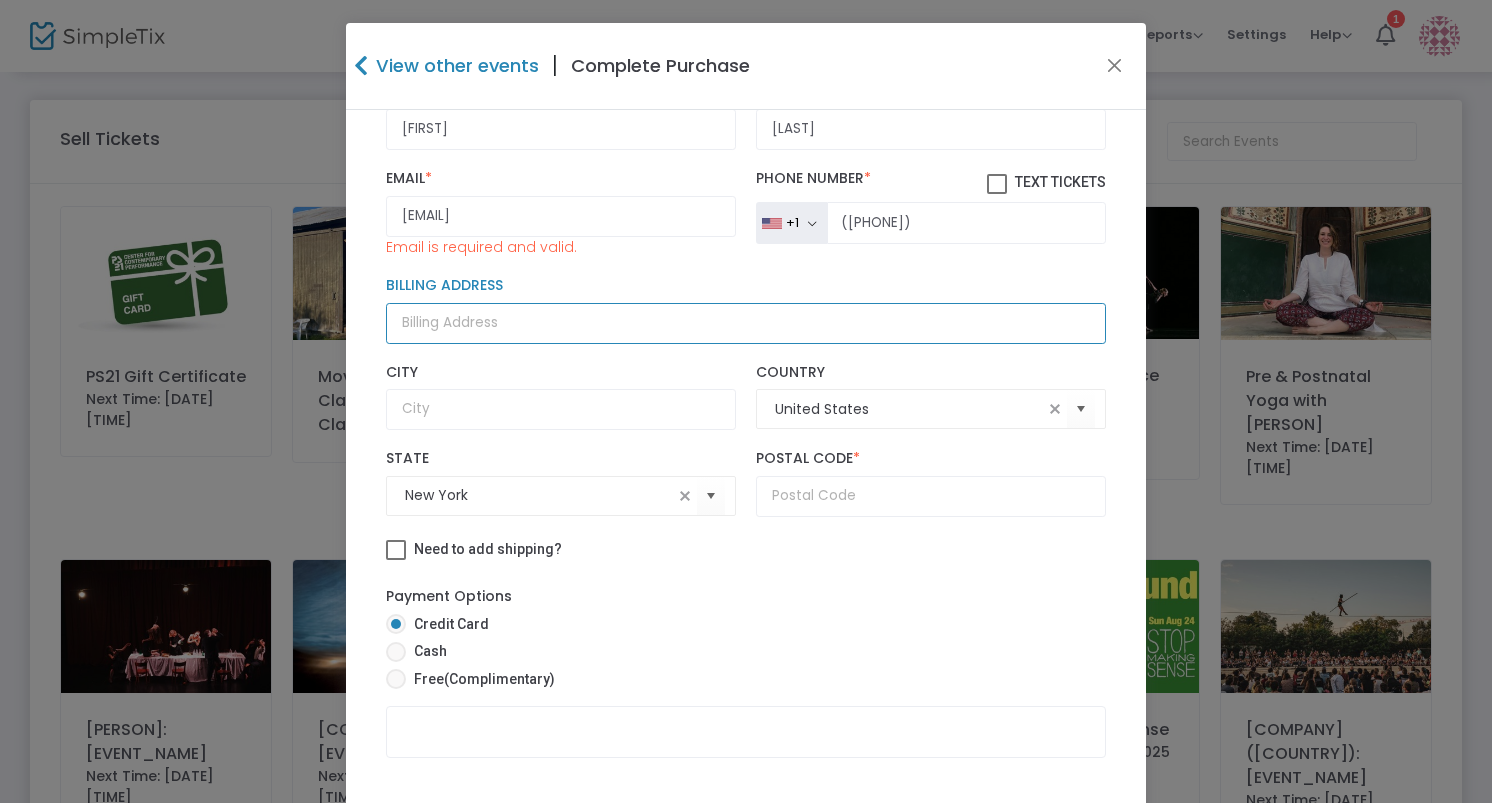 click on "Billing Address" at bounding box center [746, 323] 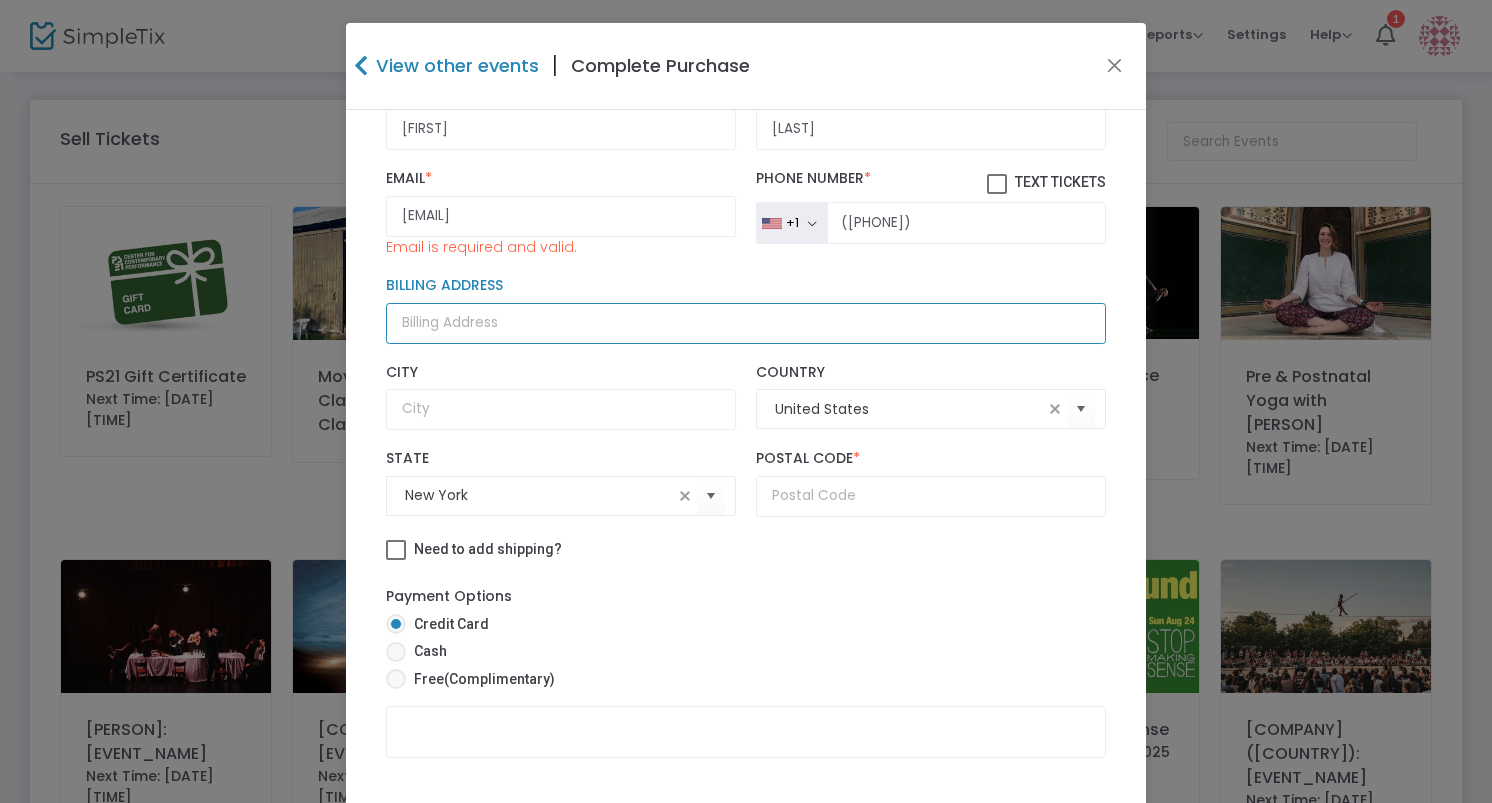 paste on "[NUMBER] [STREET] Apt [NUMBER]" 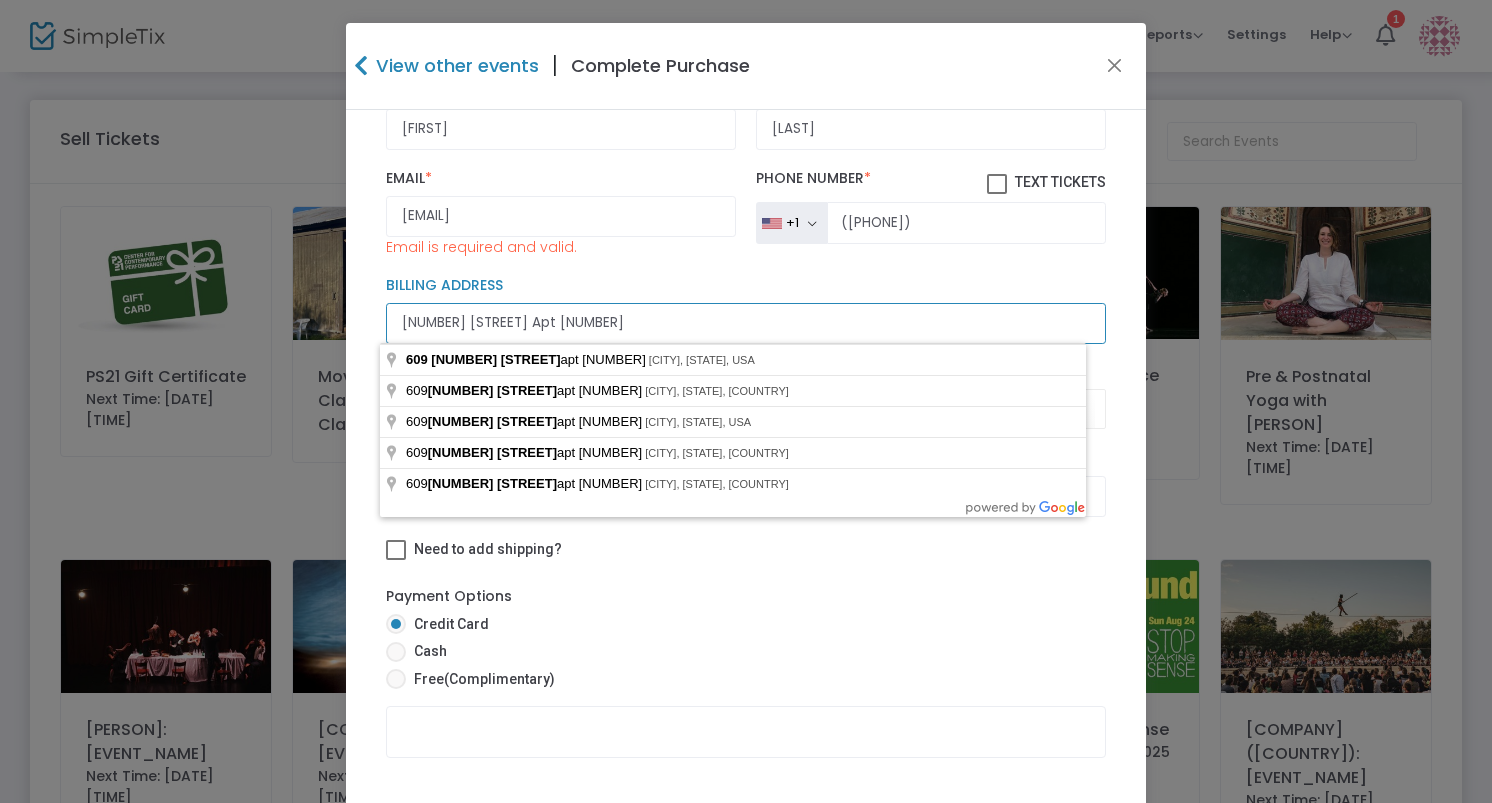 type on "[NUMBER] [STREET] Apt [NUMBER]" 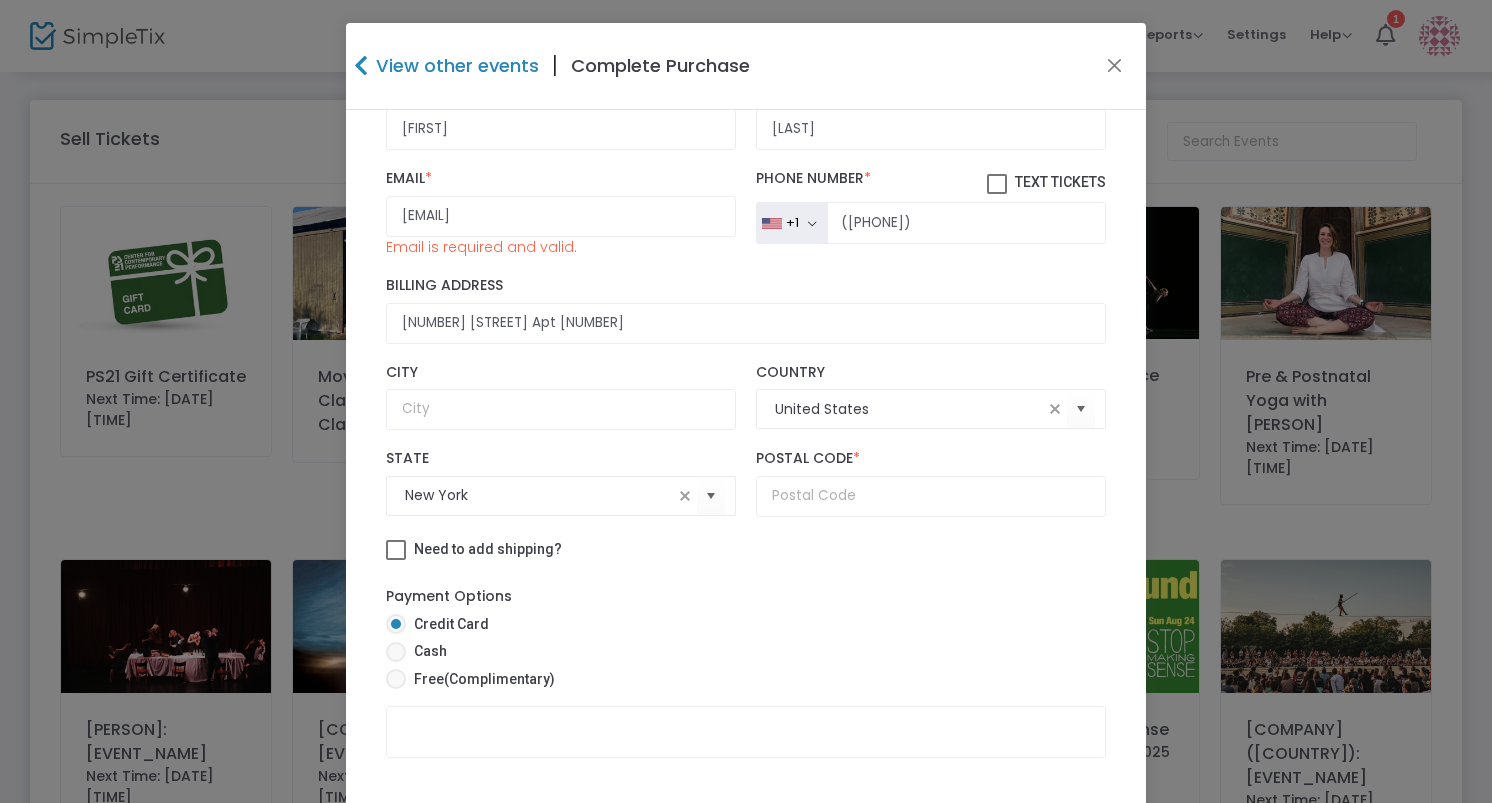 click on "Billing Address" 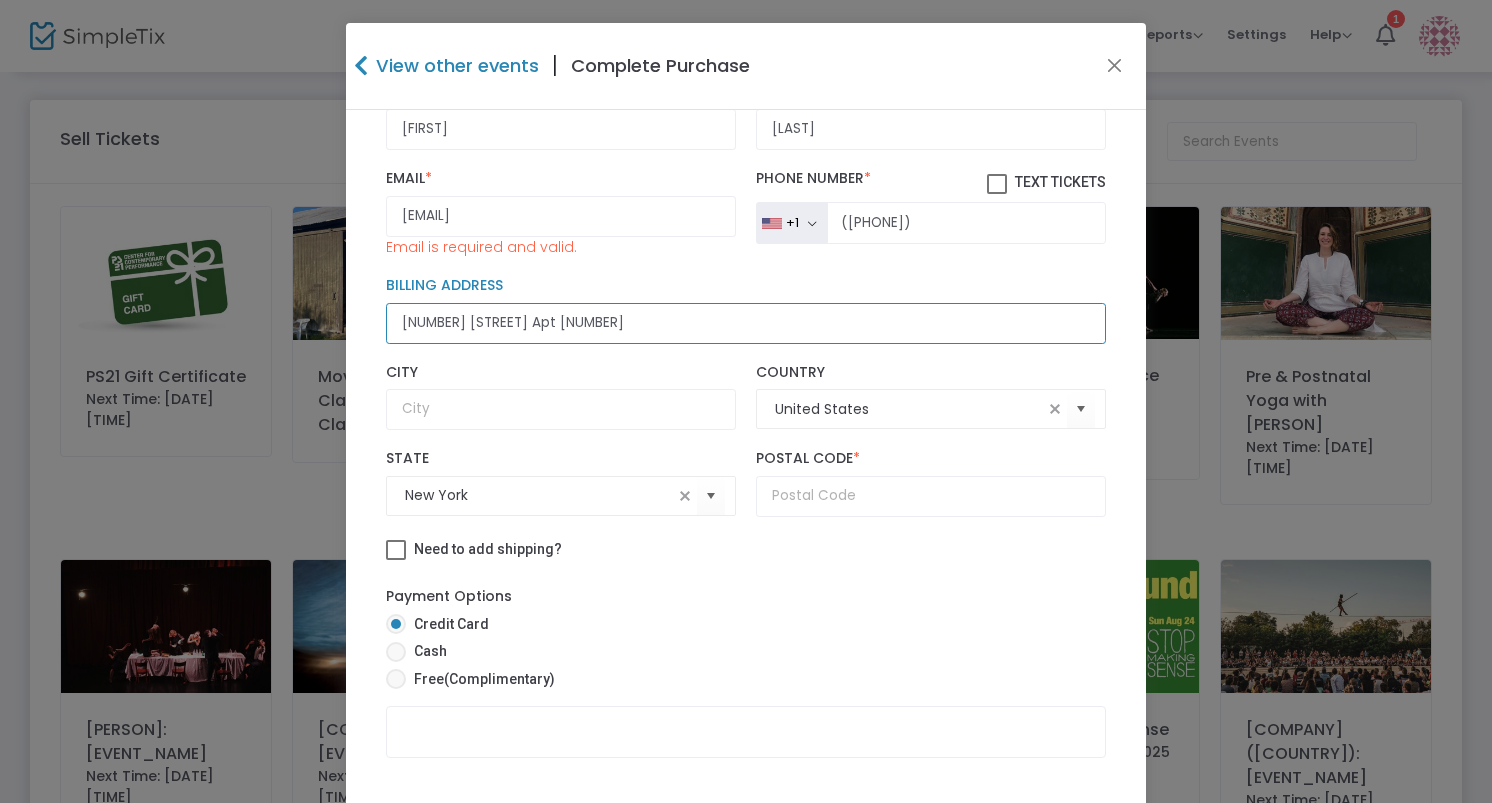 click on "[NUMBER] [STREET] Apt [NUMBER]" at bounding box center (746, 323) 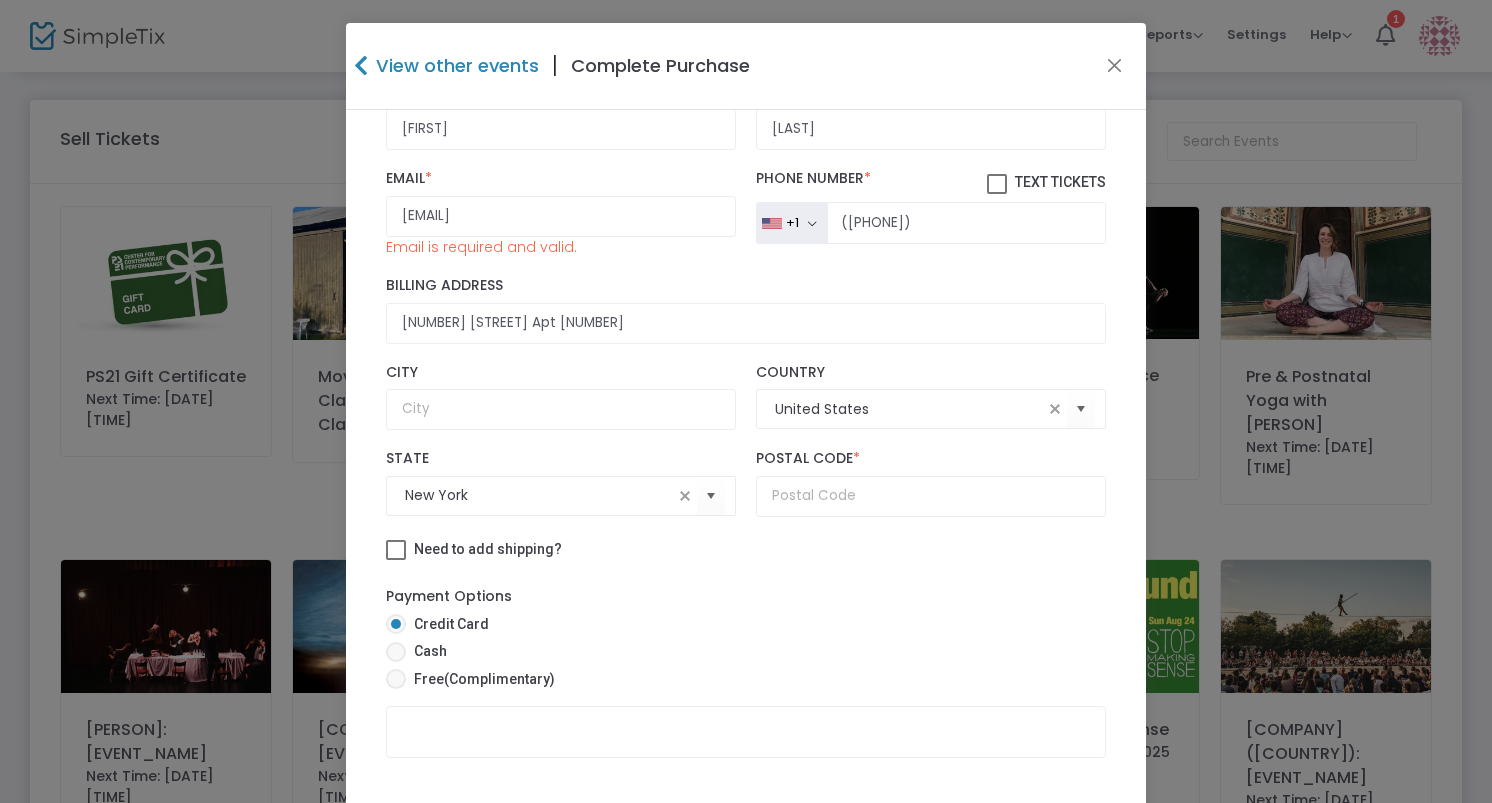 click on "Credit Card" at bounding box center [738, 624] 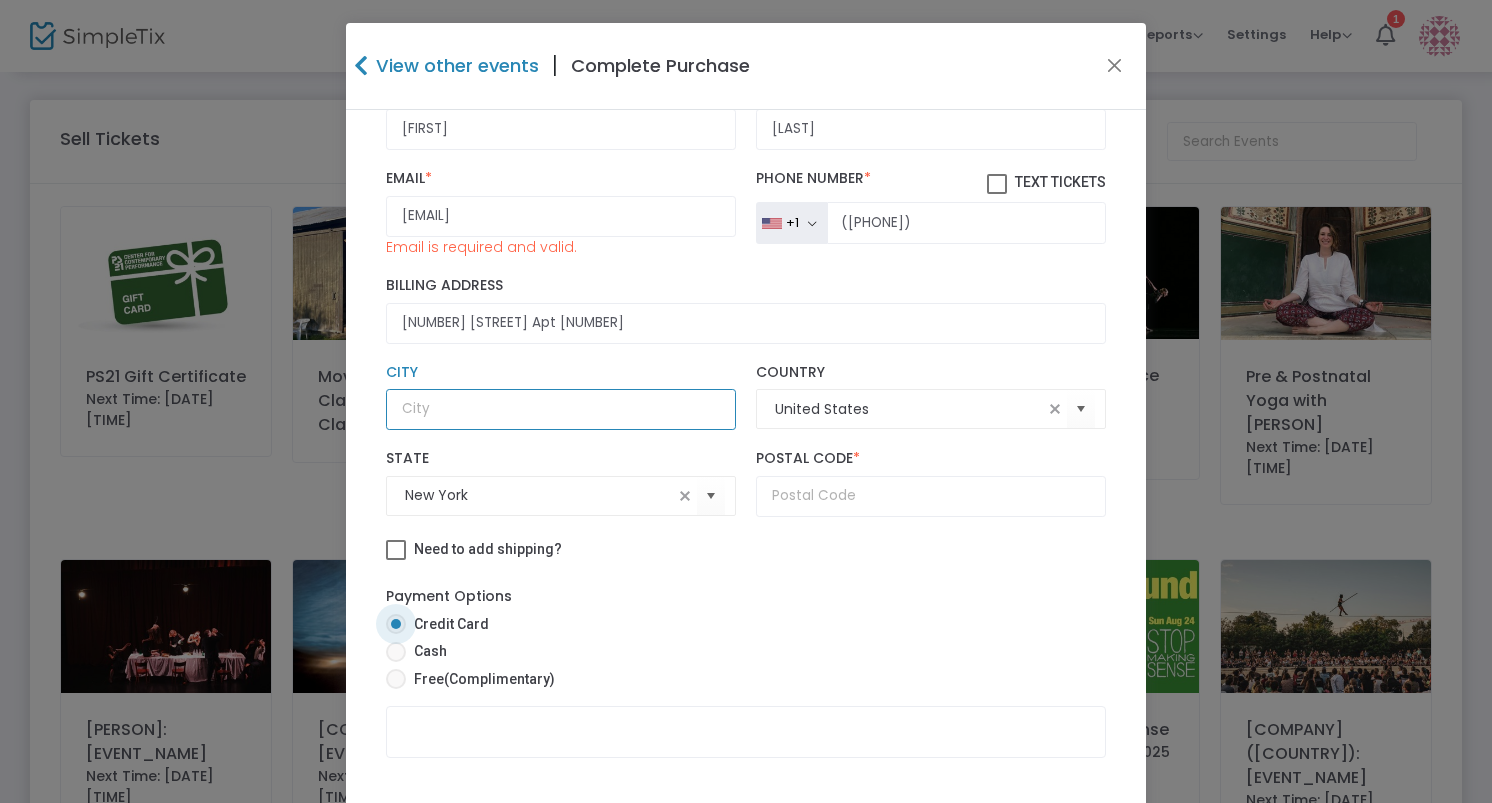 click 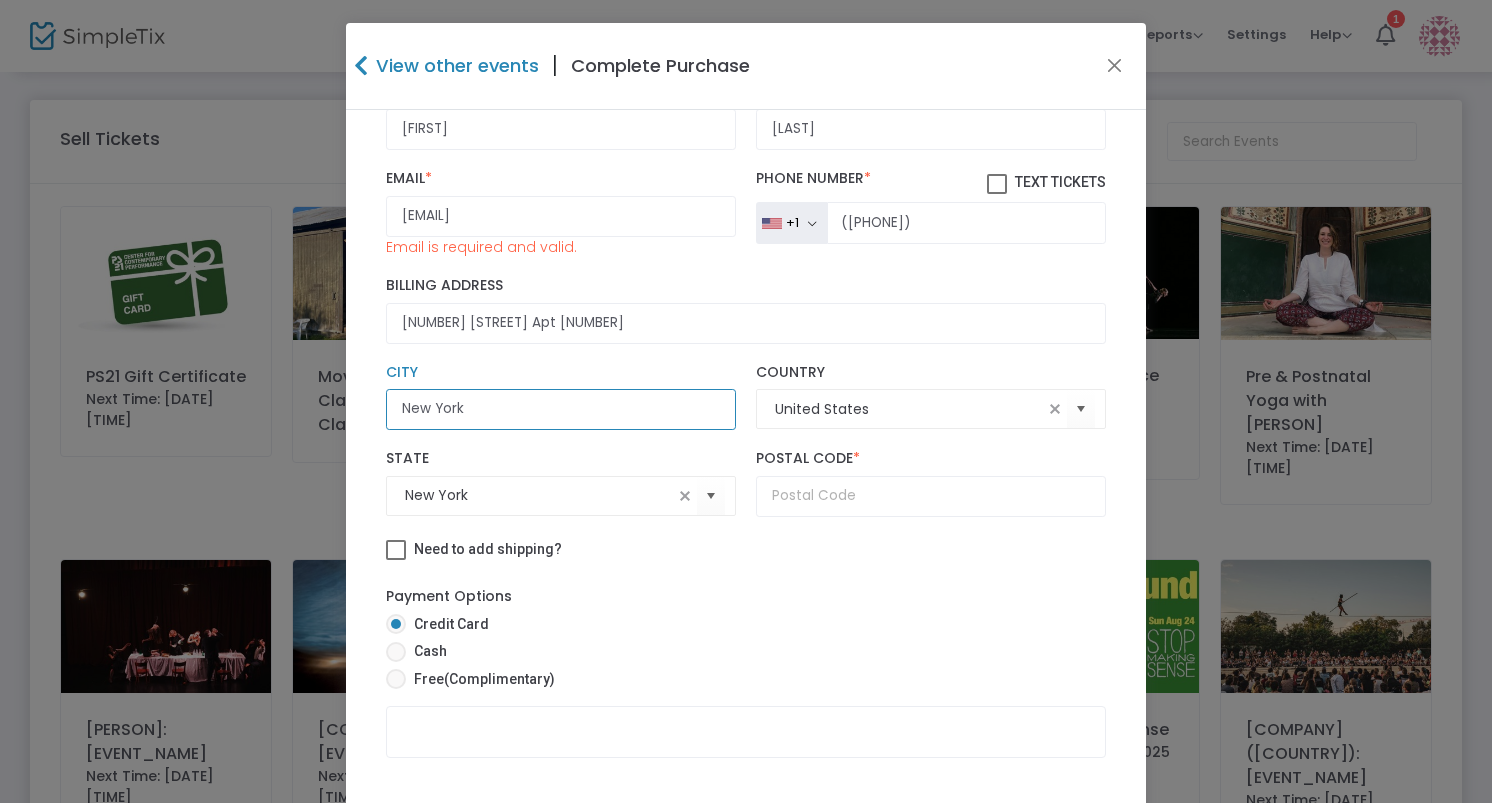 type on "New York" 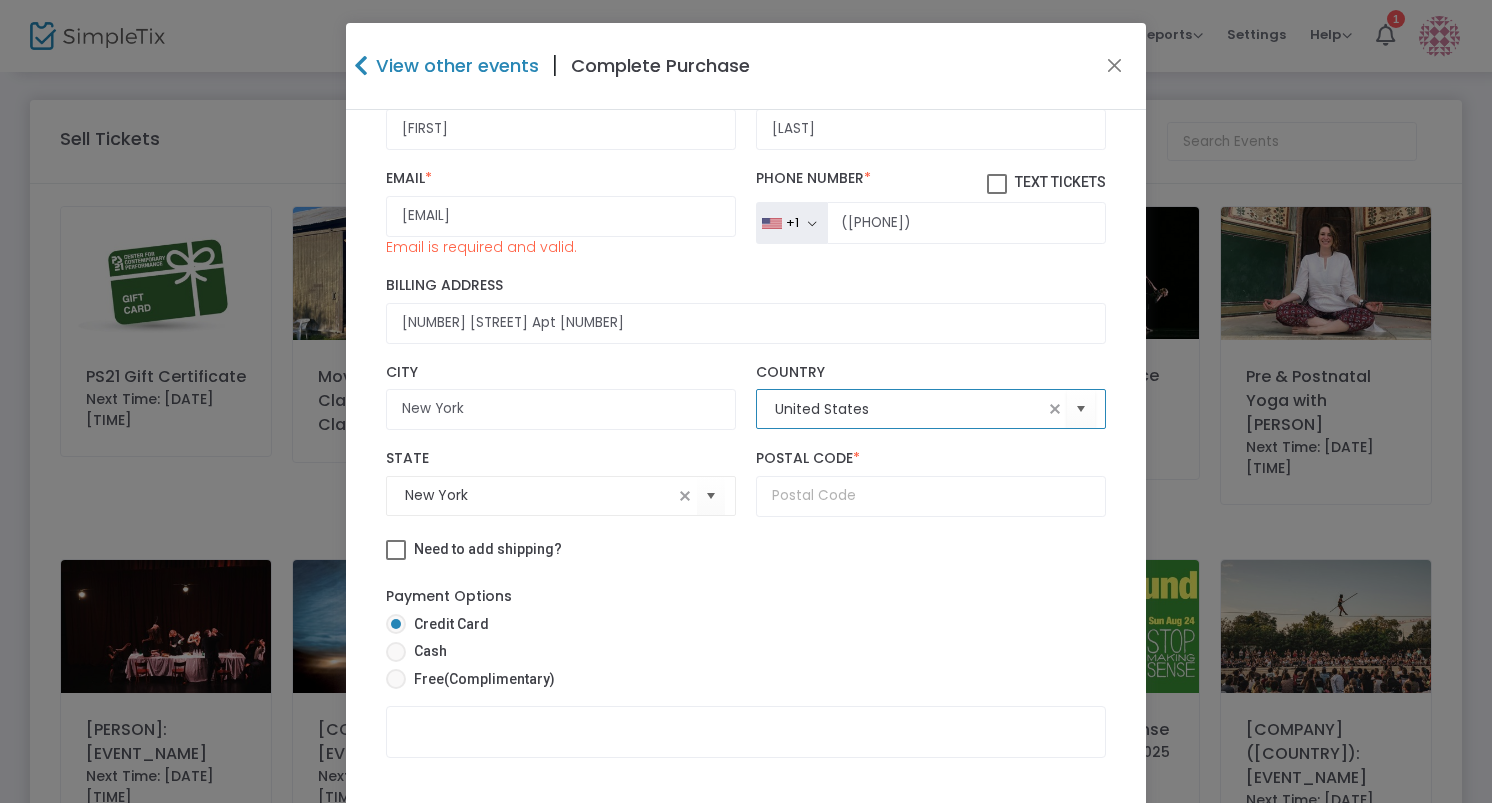 type 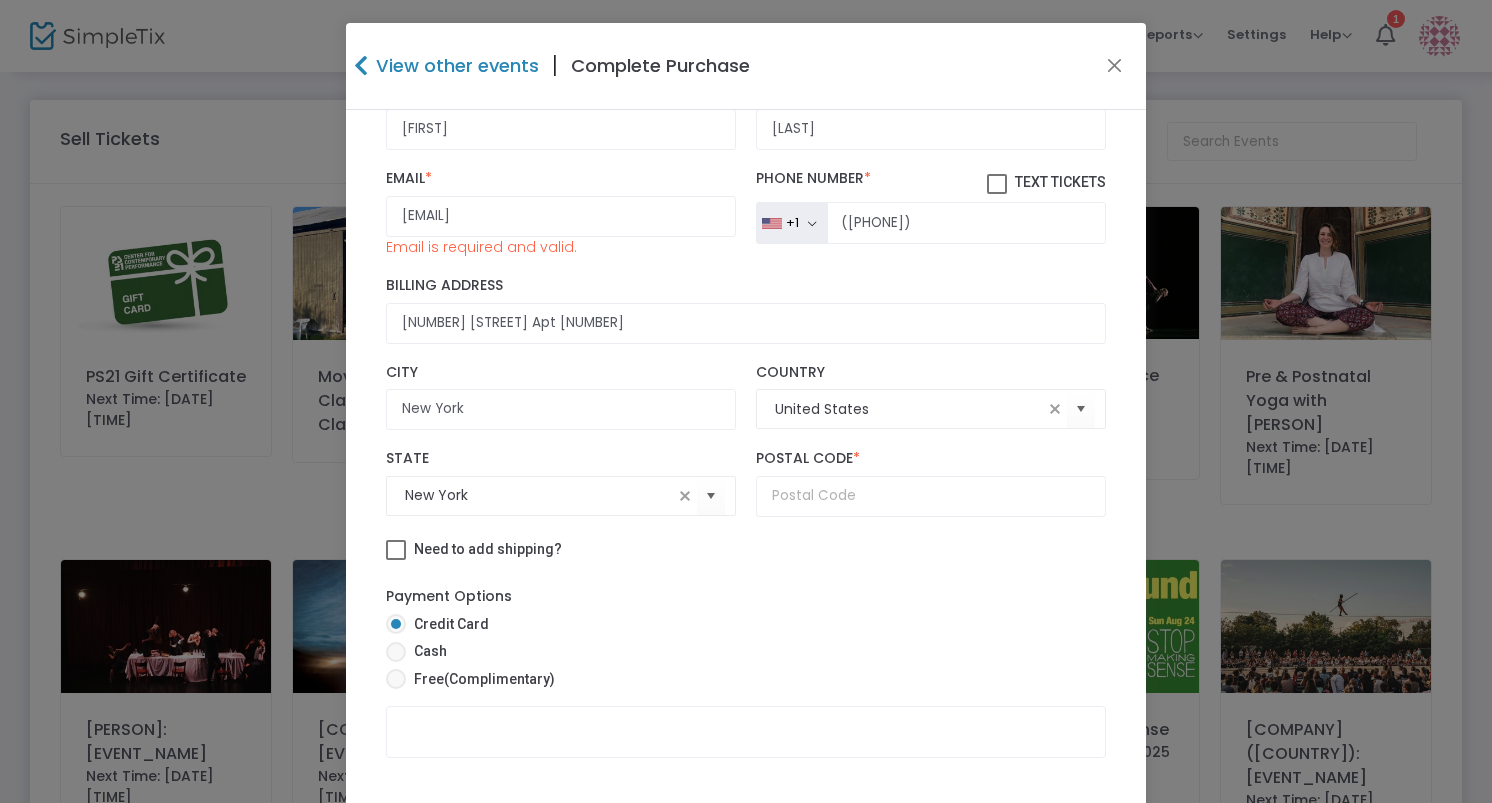 click on "Postal Code * Postal Code is required." 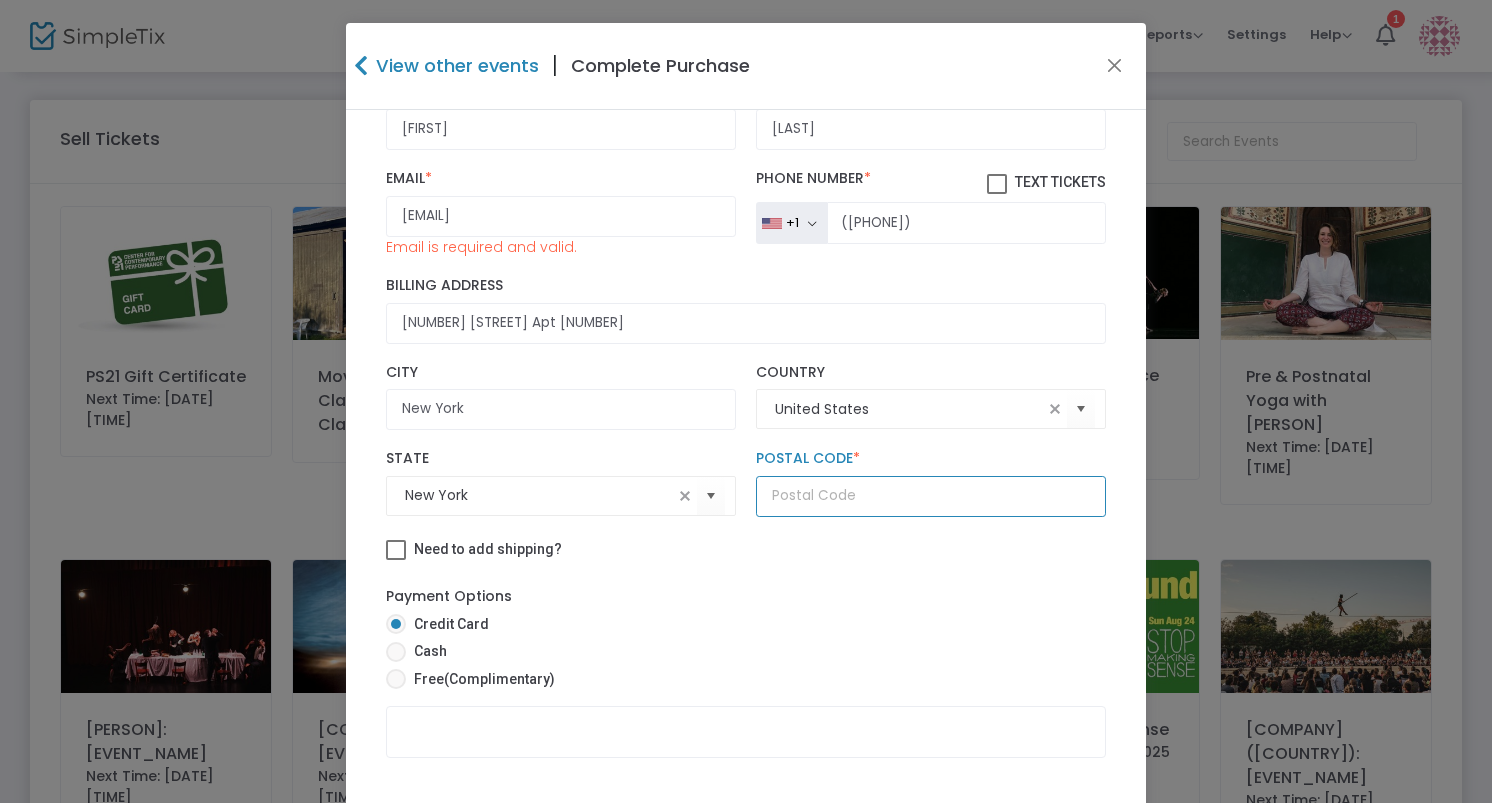 click 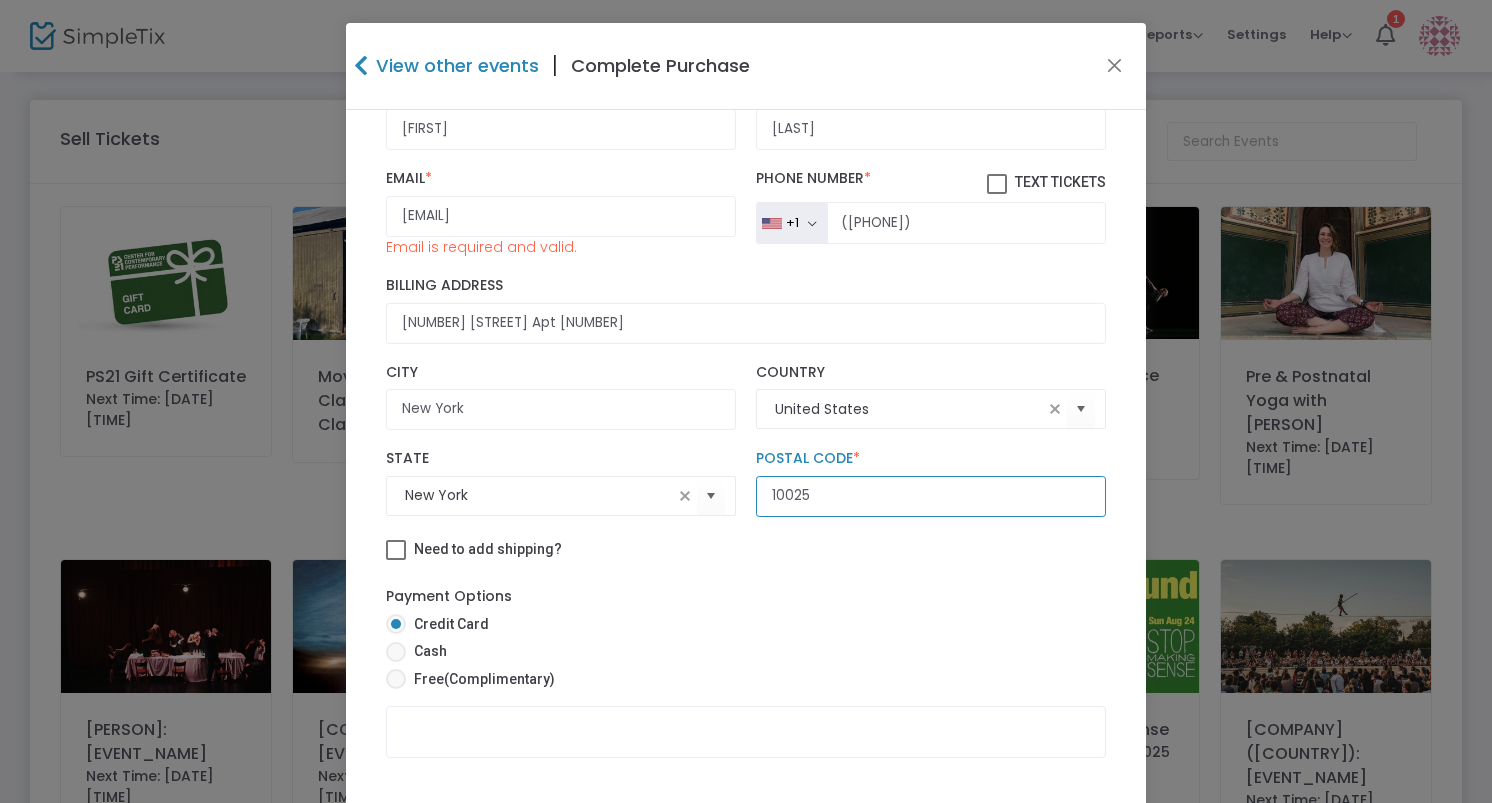 scroll, scrollTop: 171, scrollLeft: 0, axis: vertical 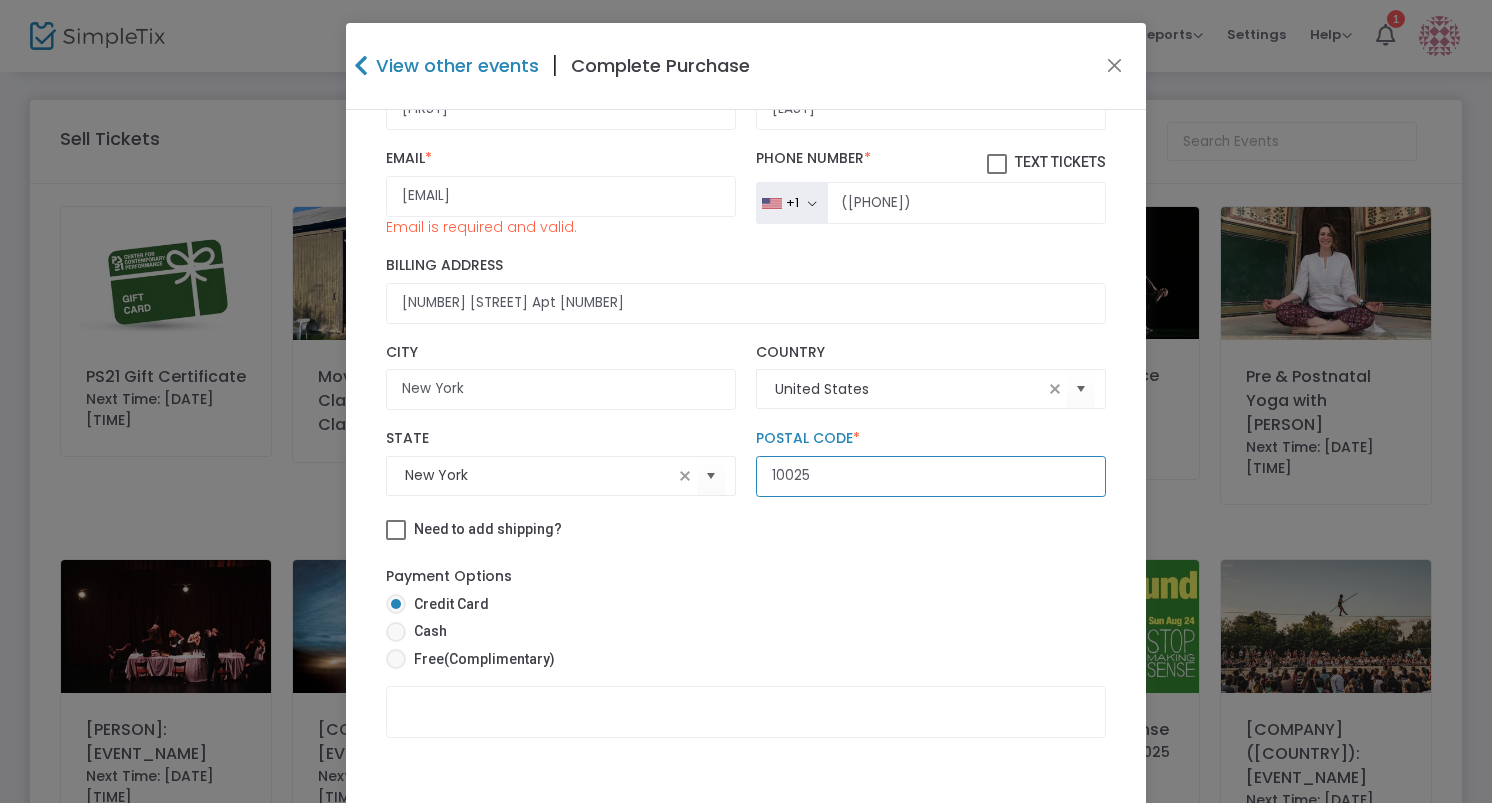 type on "10025" 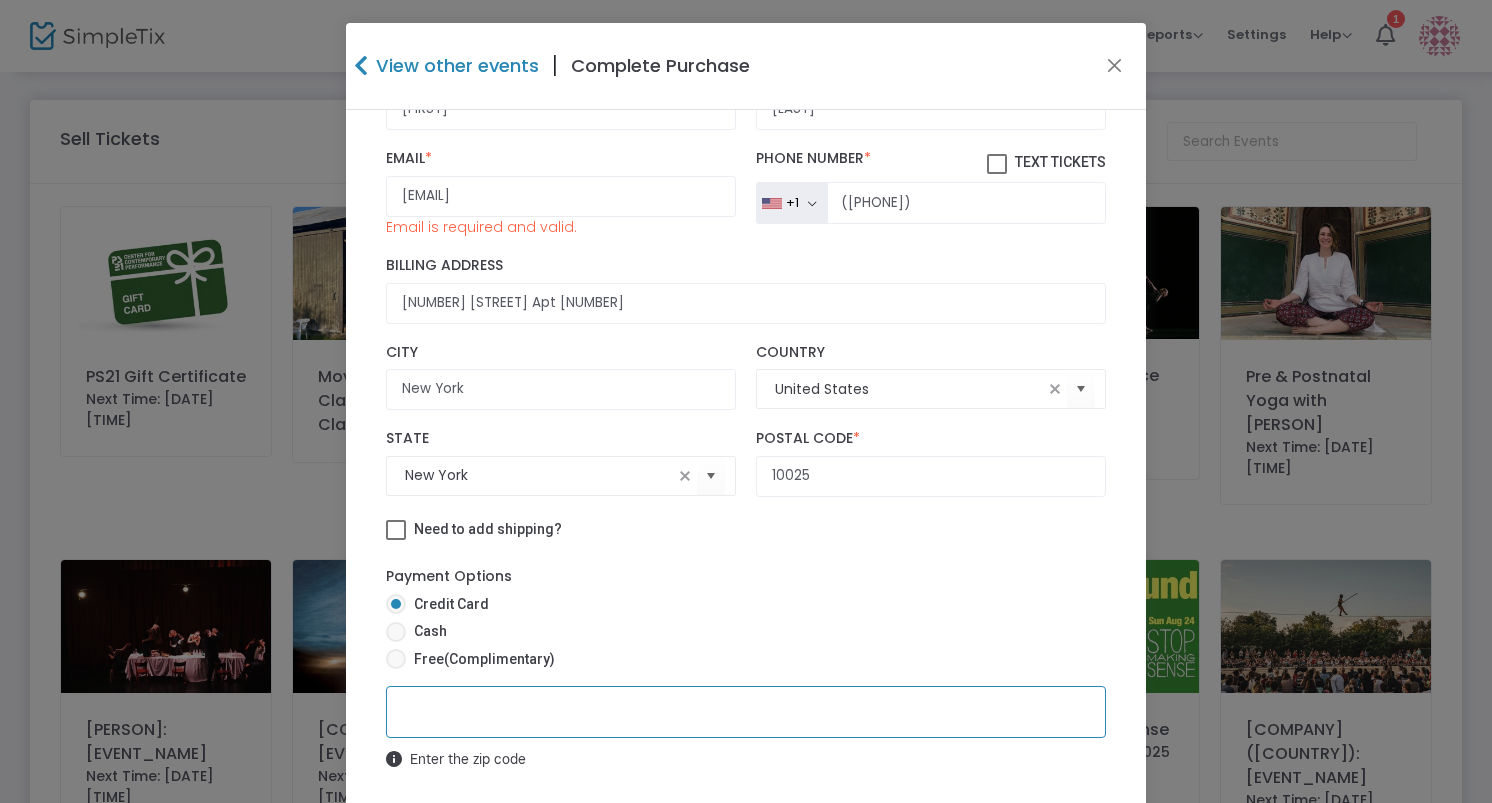 scroll, scrollTop: 142, scrollLeft: 0, axis: vertical 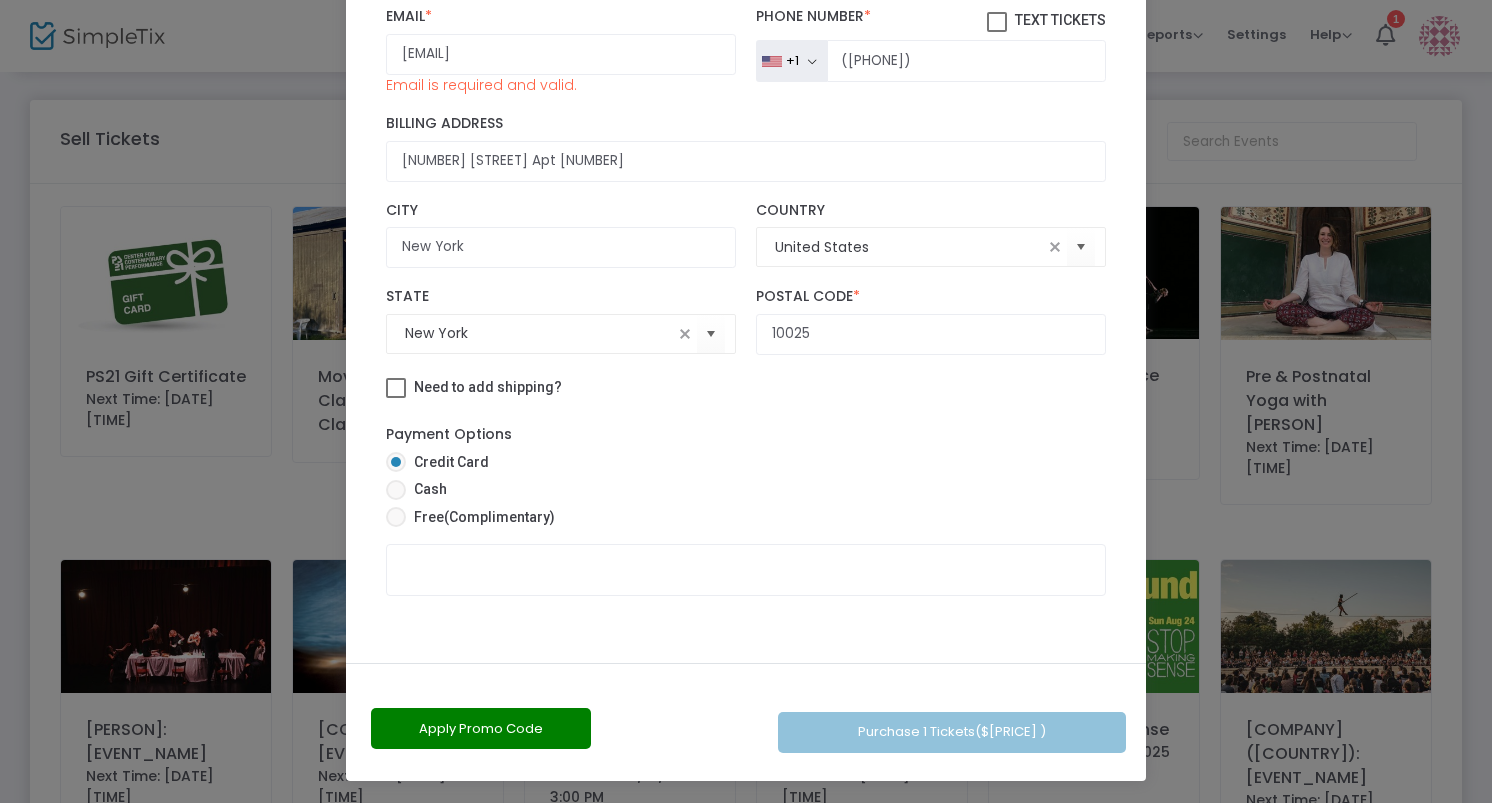 click on "[FIRST]  First Name  *  First Name is required.  [LAST]  Last Name  *  Last Name is required.  [EMAIL]  Email  *  Email is required and valid.  +1  United States   +1   United Kingdom   +44   Afghanistan   +93   Albania   +355   Algeria   +213   American Samoa   +1   Andorra   +376   Angola   +244   Anguilla   +1   Antigua and Barbuda   +1   Argentina   +54   Armenia   +374   Aruba   +297   Australia   +61   Austria   +43   Azerbaijan   +994   The Bahamas   +1   Bahrain   +973   Bangladesh   +880   Barbados   +1   Belarus   +375   Belgium   +32   Belize   +501   Benin   +229   Bermuda   +1   Bhutan   +975   Bolivia   +591   Bosnia and Herzegovina   +387   Botswana   +267   Brazil   +55   British Indian Ocean Territory   +246   British Virgin Islands   +1   Brunei Darussalam   +673   Bulgaria   +359   Burkina Faso   +226   Burundi   +257   Cambodia   +855   Cameroon   +237   Canada   +1   Cape Verde   +238   Caribbean Netherlands   +599   Cayman Islands   +1   Central African Republic   +236" 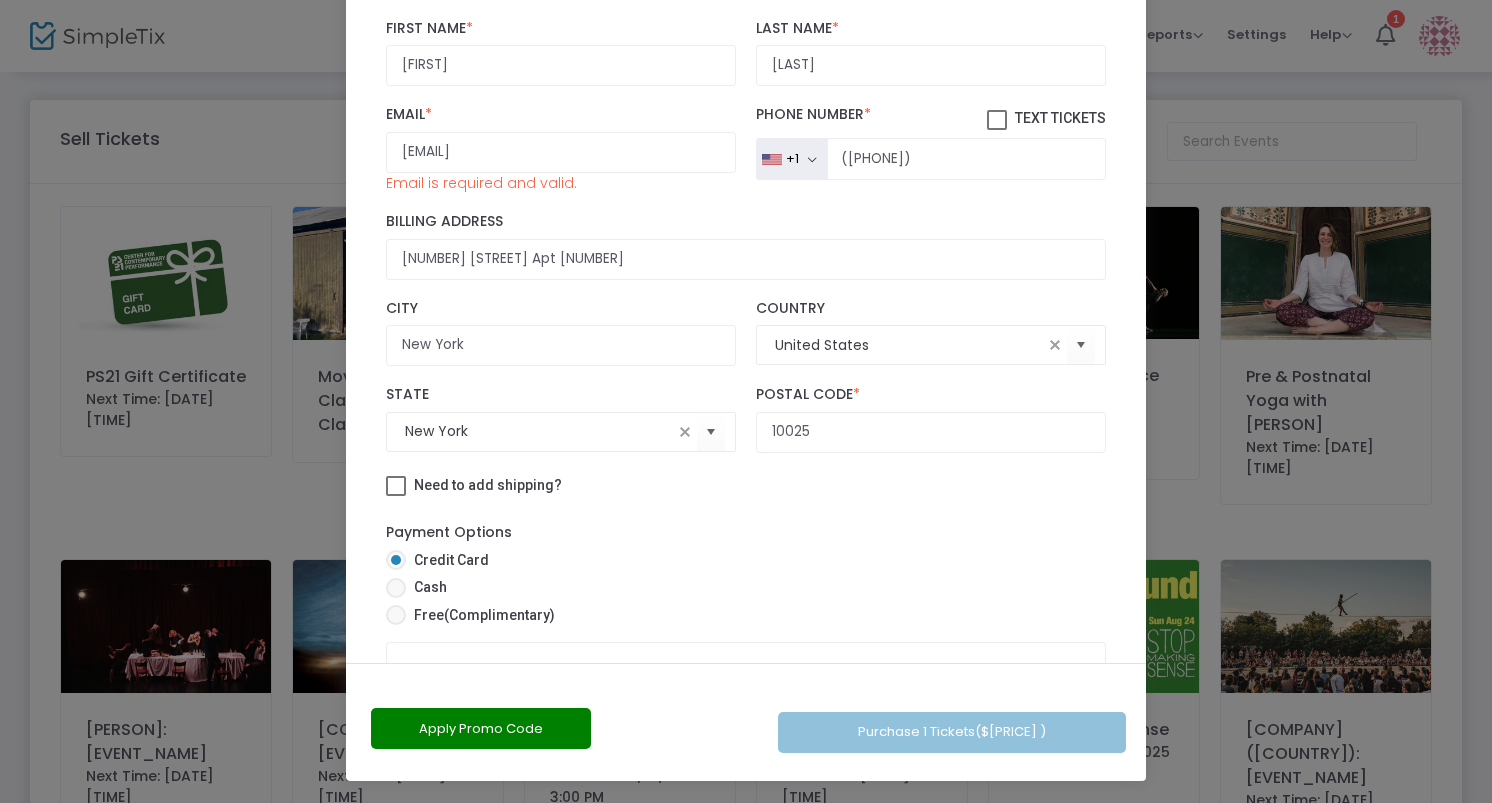 scroll, scrollTop: 0, scrollLeft: 0, axis: both 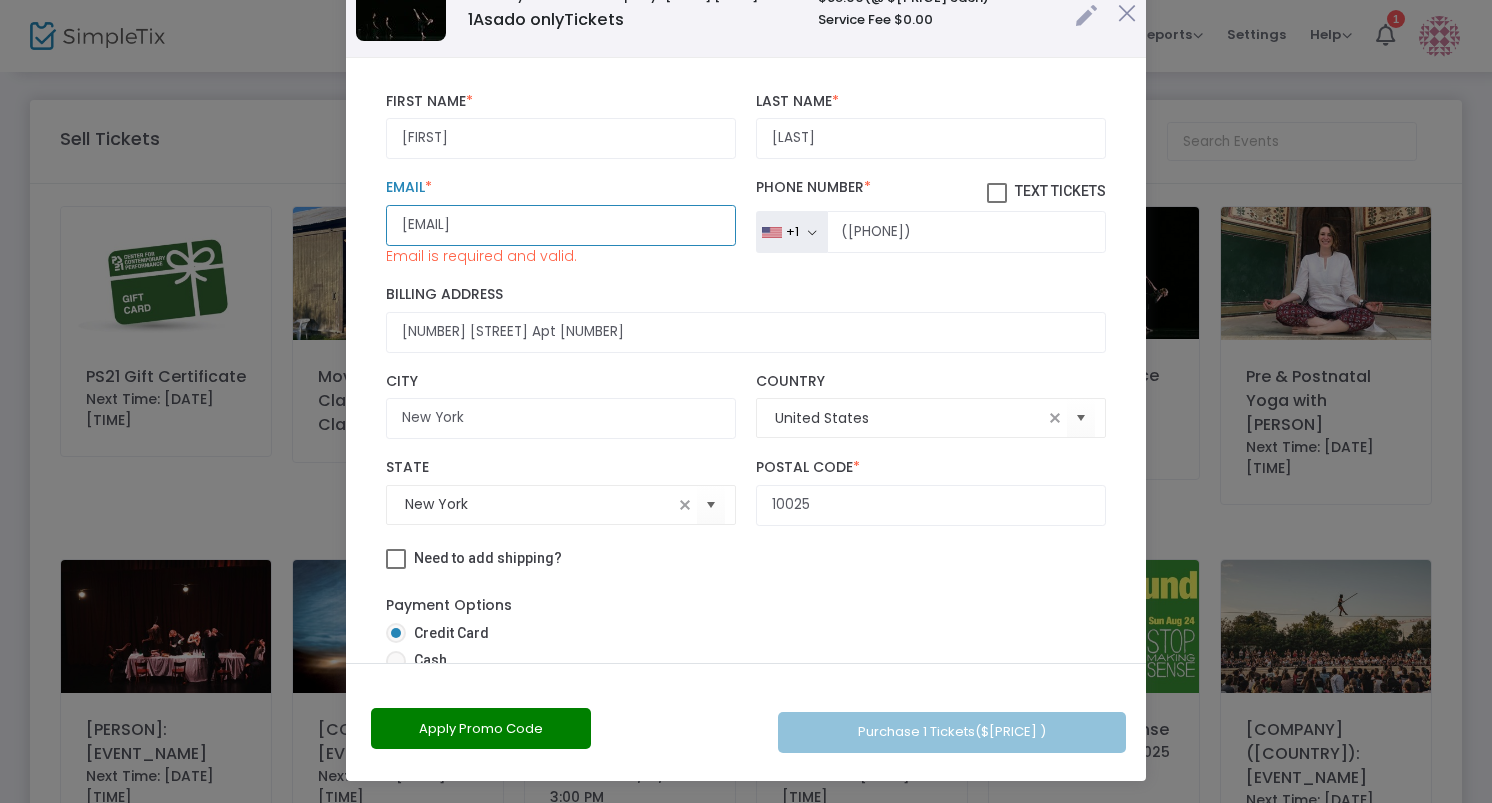 click on "[EMAIL]" at bounding box center [561, 225] 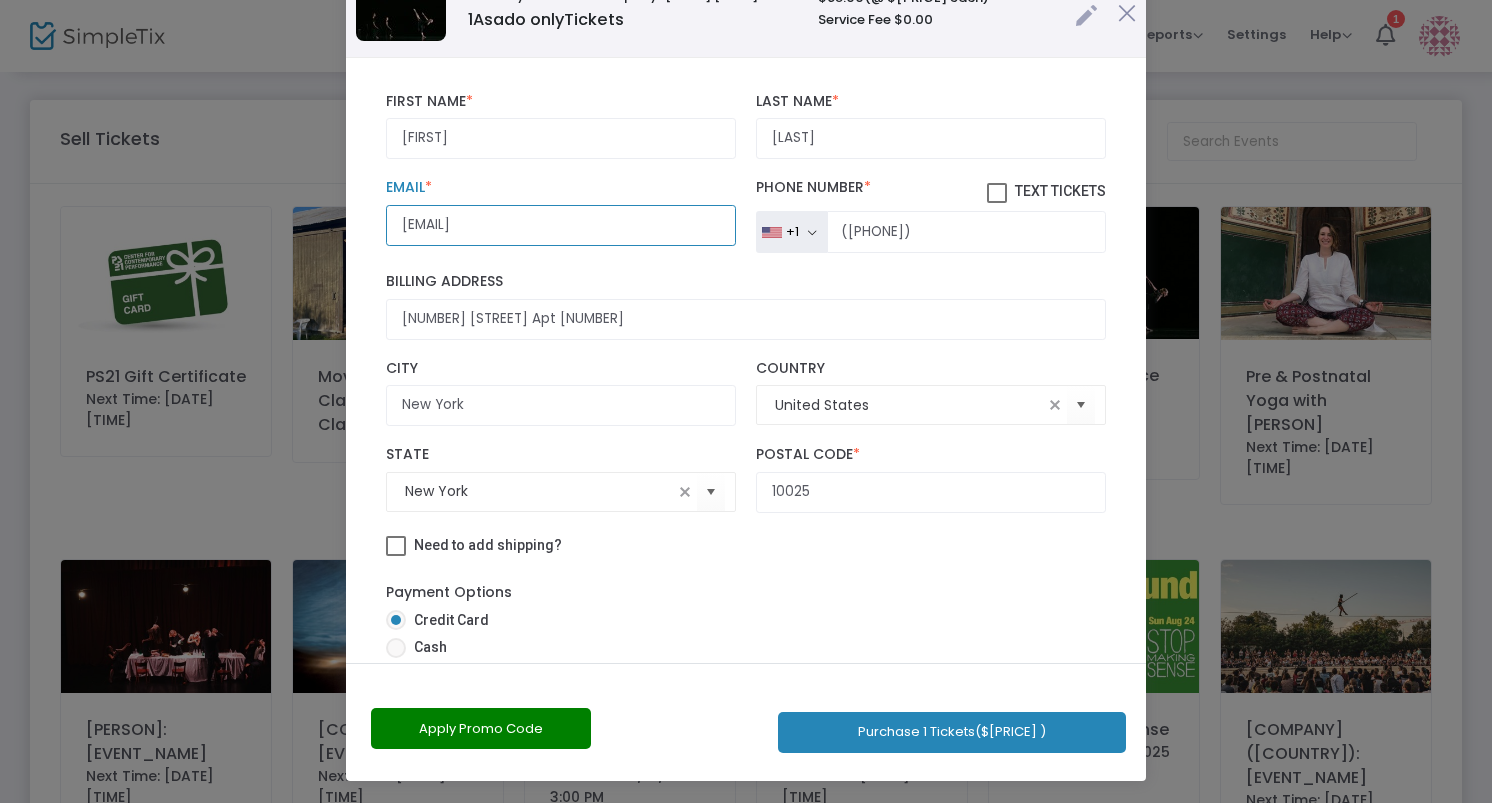 type on "[EMAIL]" 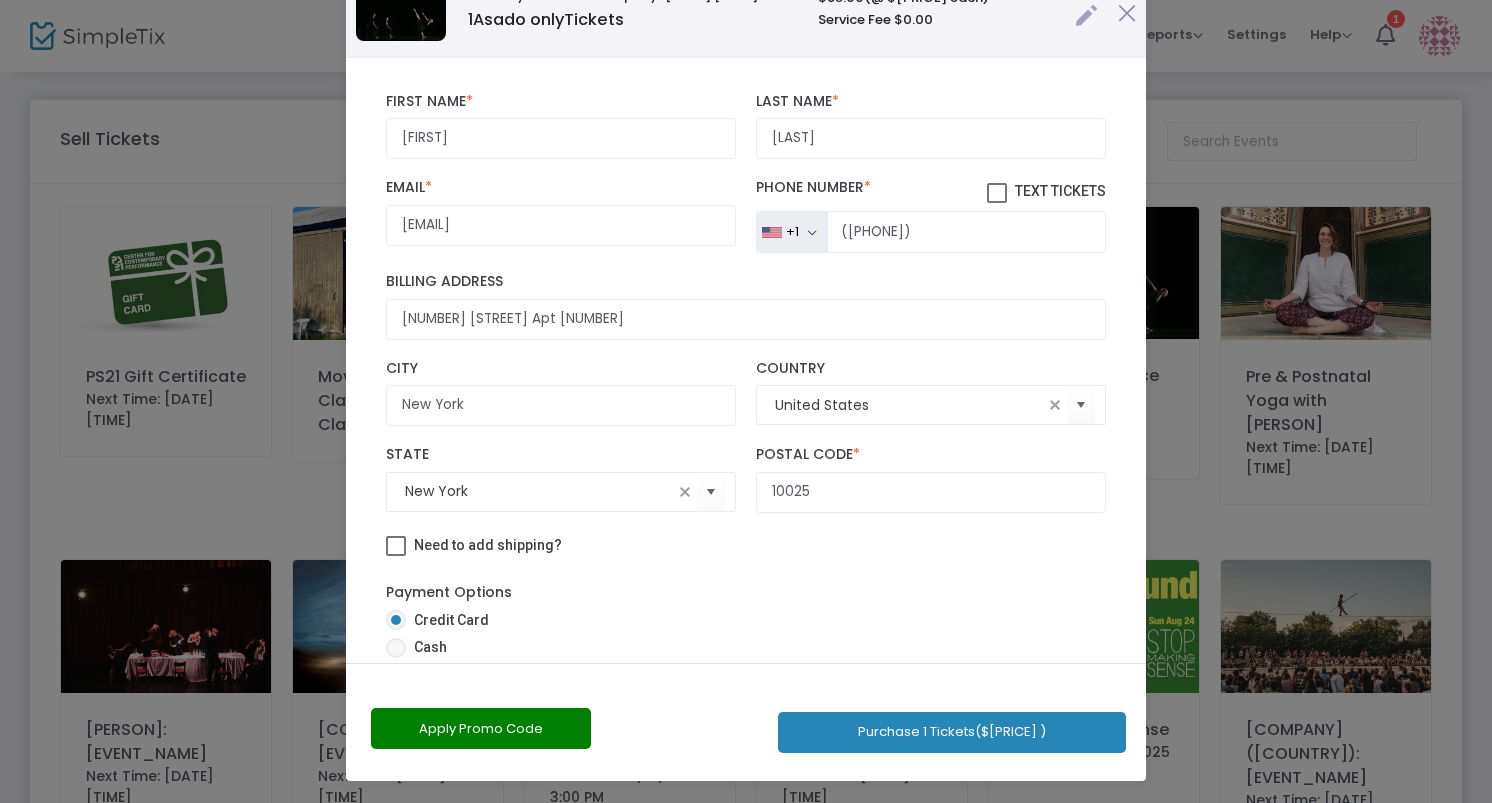 click on "Purchase [NUMBER] Tickets  ($[PRICE] )" 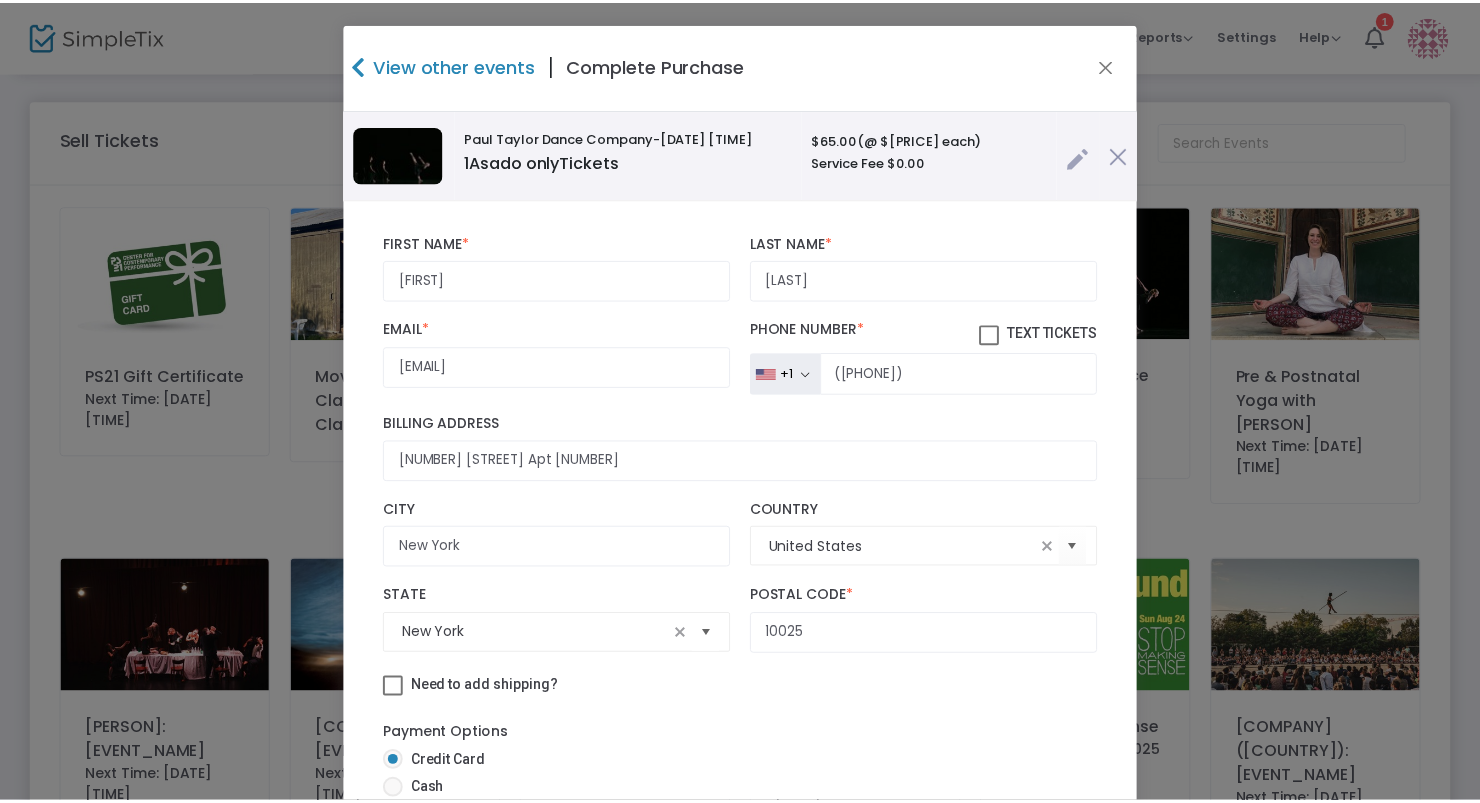 scroll, scrollTop: 142, scrollLeft: 0, axis: vertical 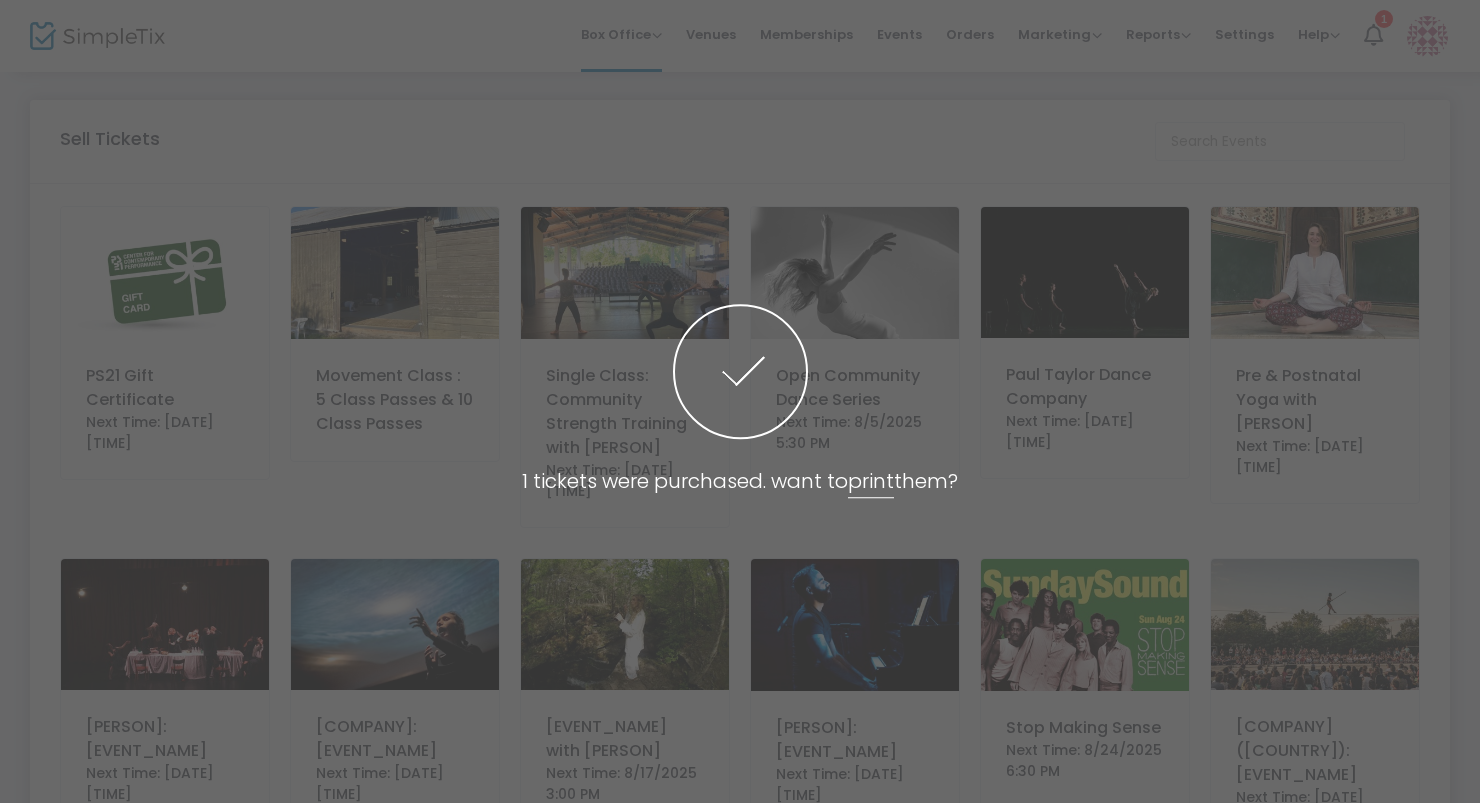 click 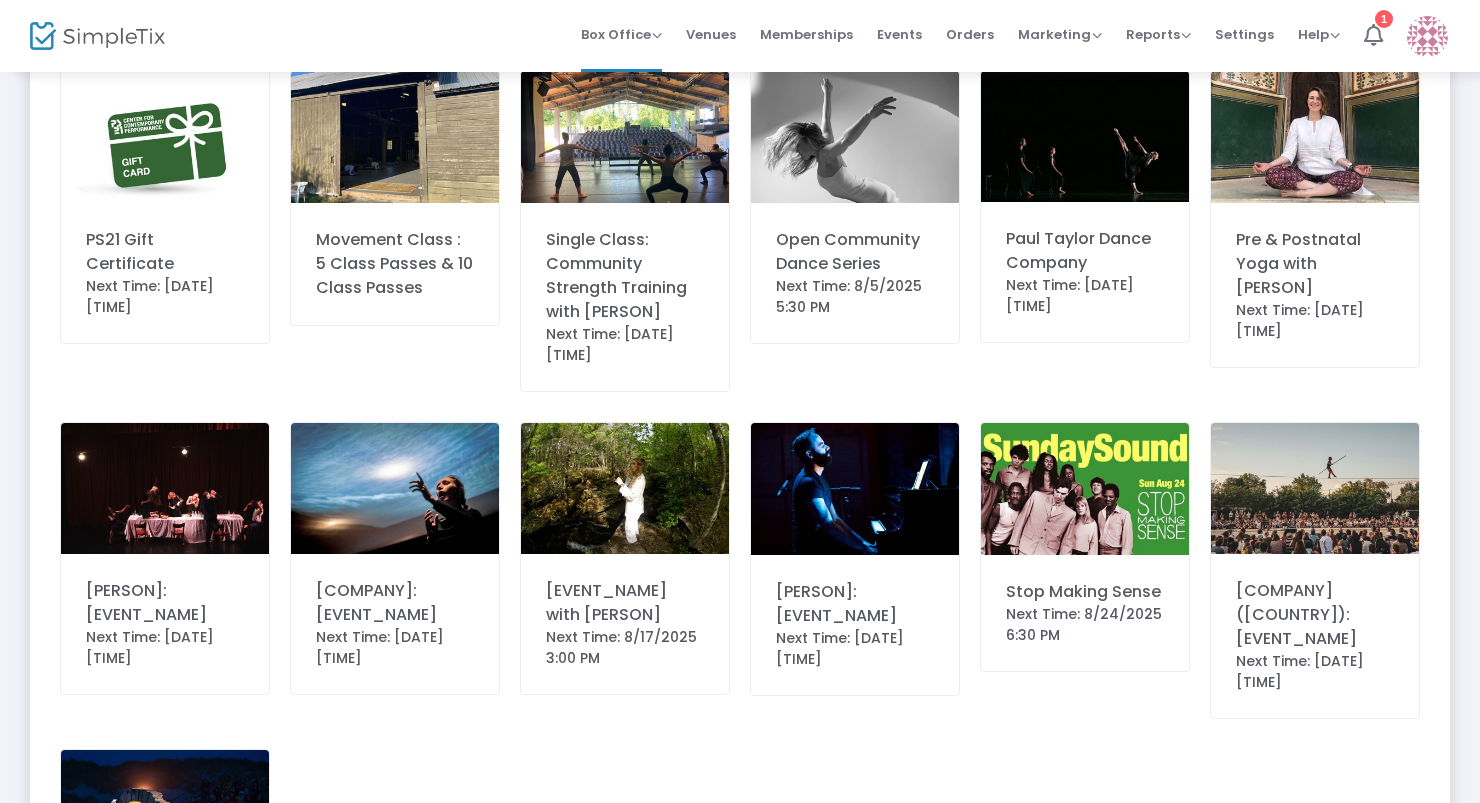 click on "PS21 Gift Certificate   Next Time: [DATE] [TIME]   Movement Class : [NUMBER] Class Passes & [NUMBER] Class Passes   Single Class: [EVENT_NAME] with [PERSON]   Next Time: [DATE] [TIME]   Open Community Dance Series   Next Time: [DATE] [TIME]   Paul Taylor Dance Company   Next Time: [DATE] [TIME]   Pre & Postnatal Yoga with [PERSON]   Next Time: [DATE] [TIME]   Samantha Shay: Life in this House is Over   Next Time: [DATE] [TIME]   Teatr ZAR: Ancient polyphonic singing   Next Time: [DATE] [TIME]   Bodyscapes: an indoor/outdoor movement and making lab with [PERSON]   Next Time: [DATE] [TIME]   Adam Tendler: Inheritances, solo piano   Next Time: [DATE] [TIME]   Stop Making Sense   Next Time: [DATE] [TIME]   Compagnie Basinga (France): Soka Tira Osoa   Next Time: [DATE] [TIME]   Kaleider (UK): Arch   Next Time: [DATE] [TIME]   [NUMBER]  [NUMBER]  [NUMBER] - [NUMBER] of [NUMBER] items" 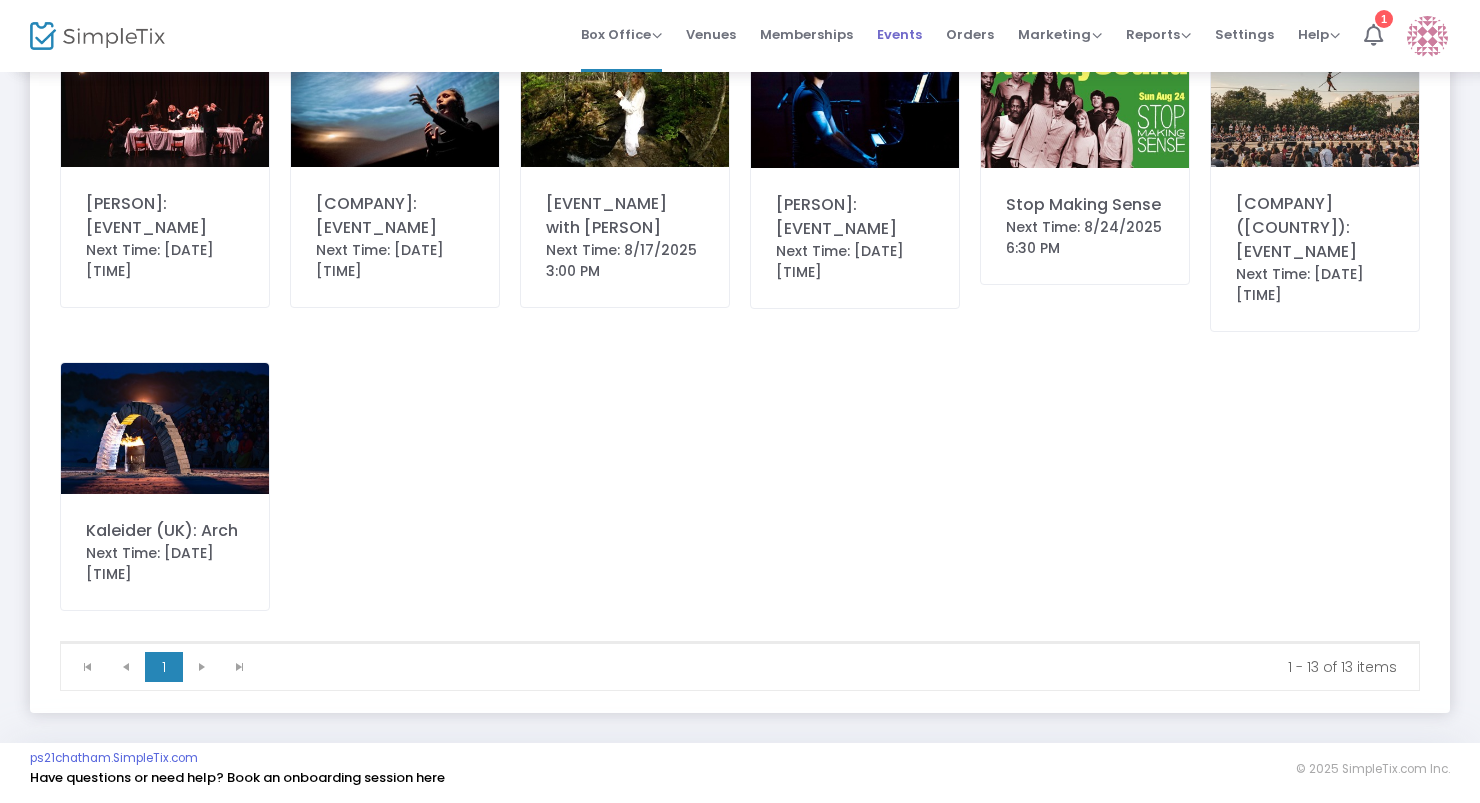 click on "Events" at bounding box center (899, 34) 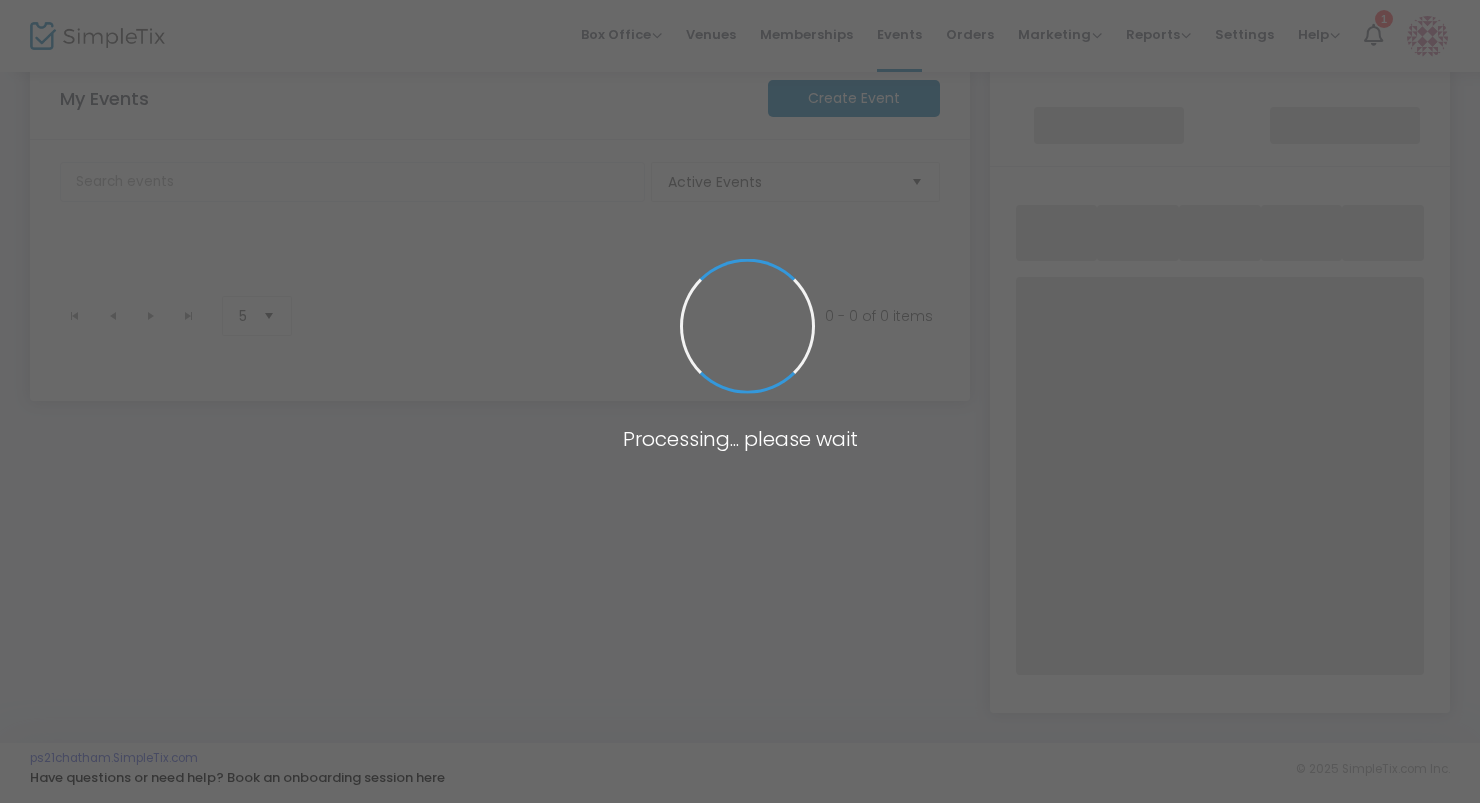 scroll, scrollTop: 320, scrollLeft: 0, axis: vertical 